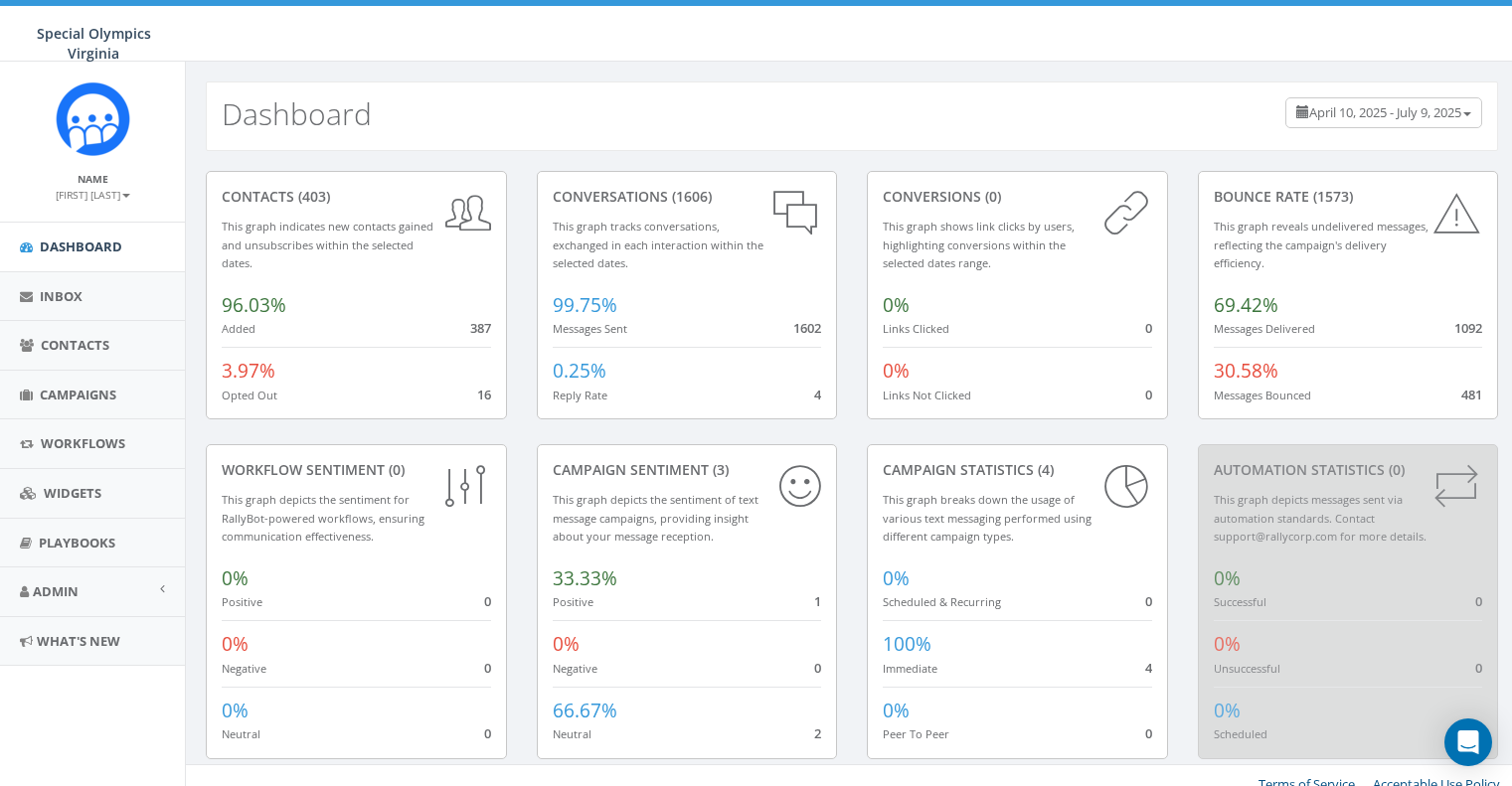 scroll, scrollTop: 0, scrollLeft: 0, axis: both 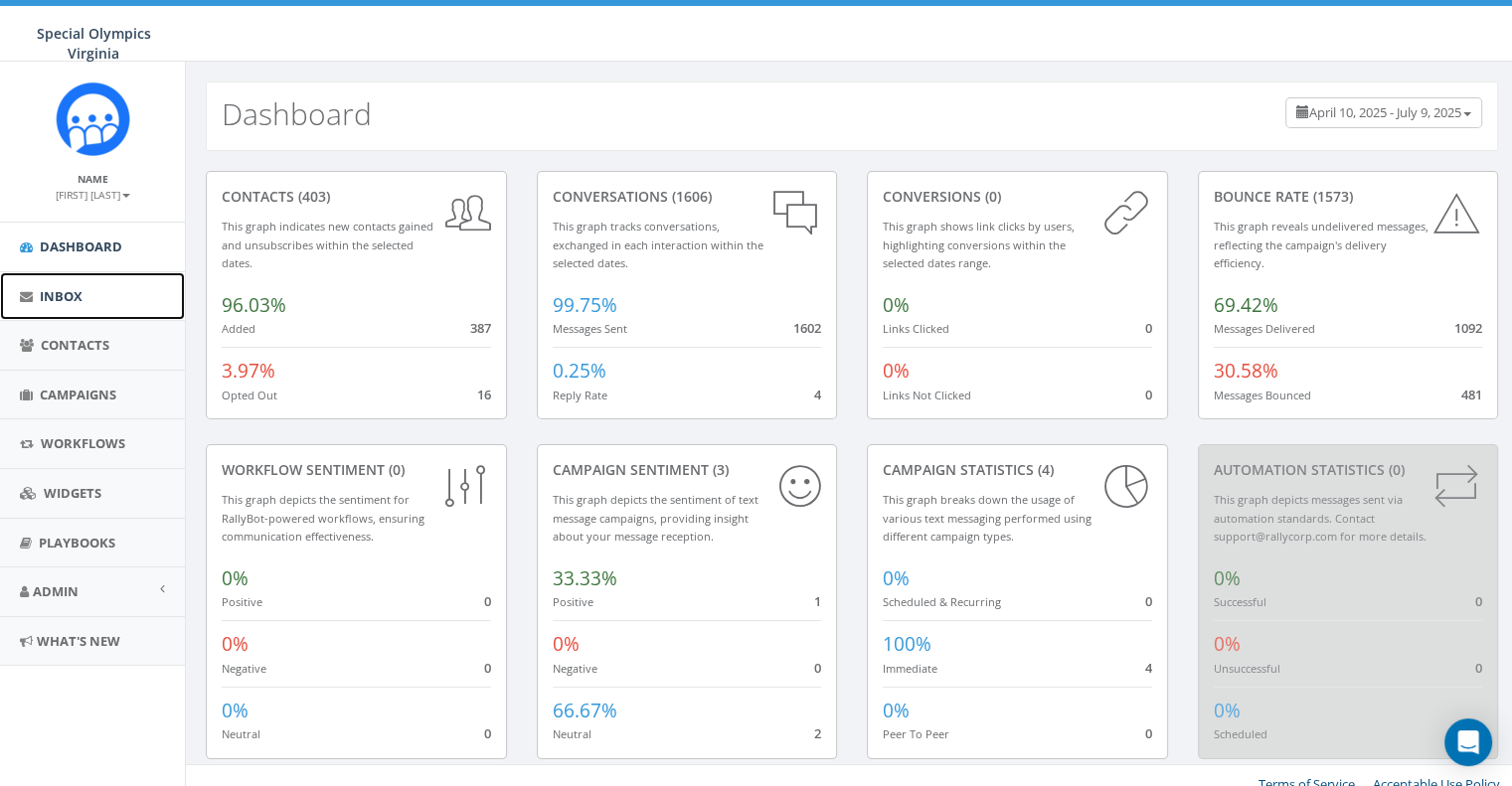 click on "Inbox" at bounding box center (92, 296) 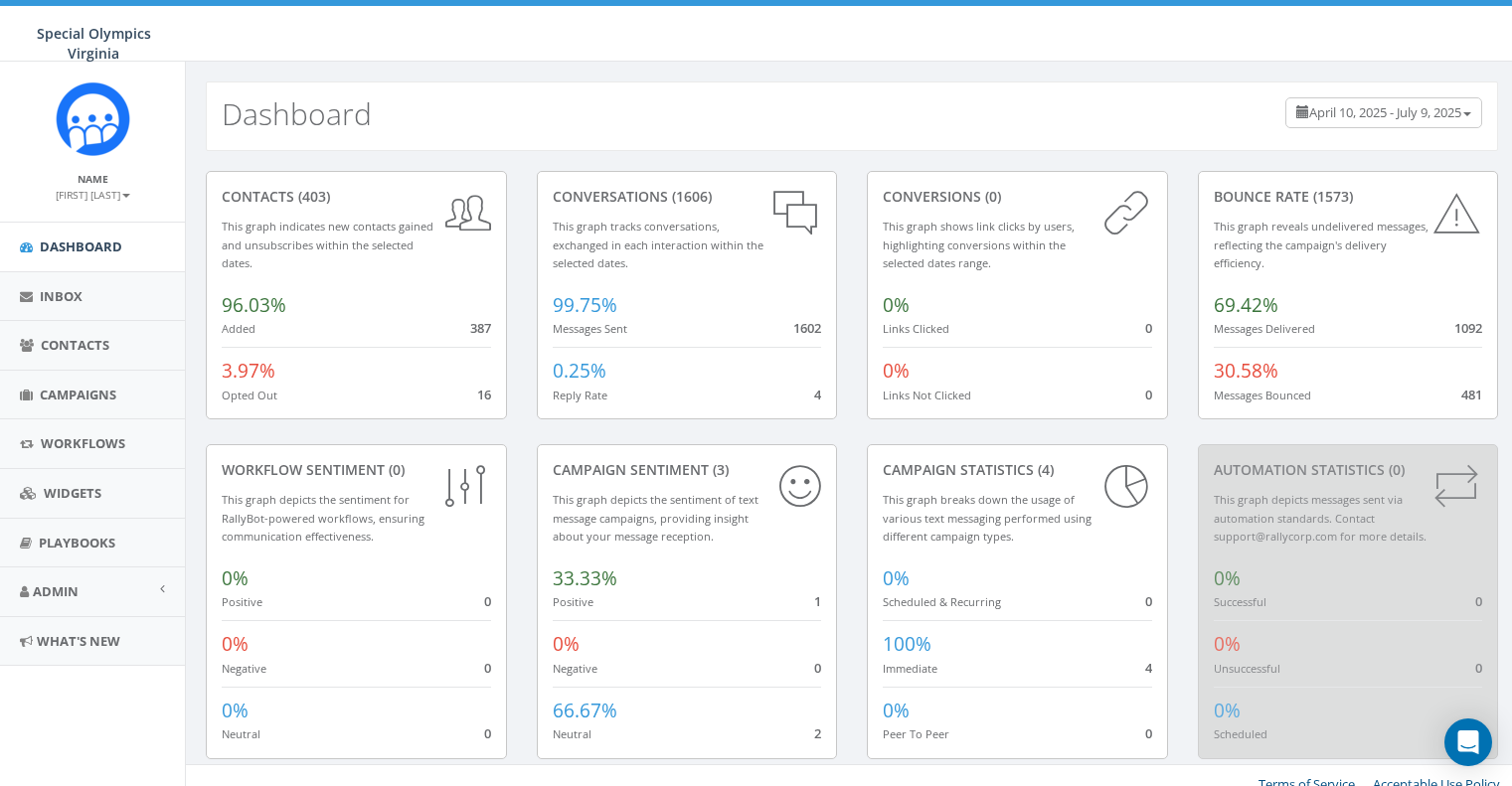scroll, scrollTop: 0, scrollLeft: 0, axis: both 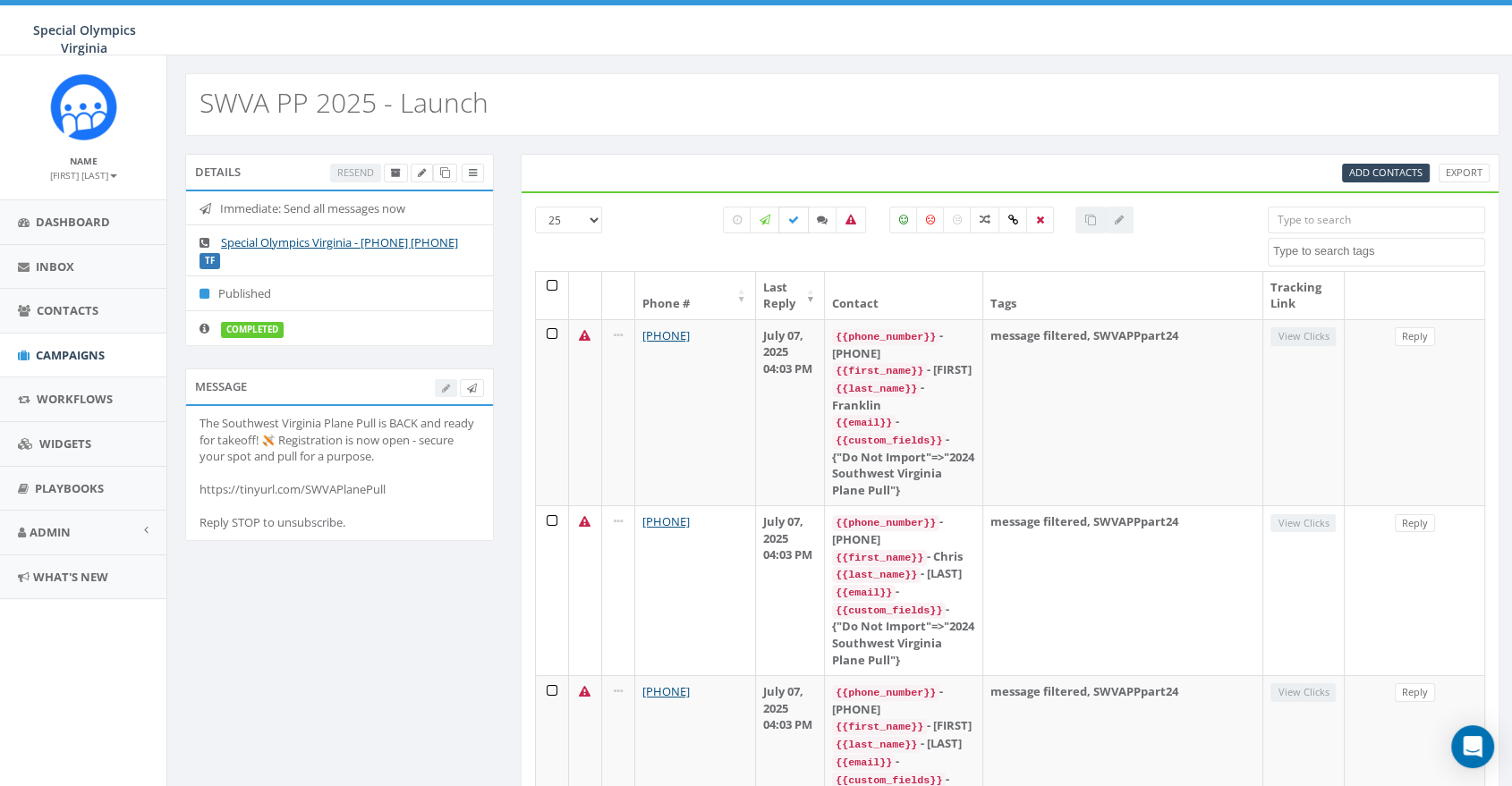 click at bounding box center [794, 220] 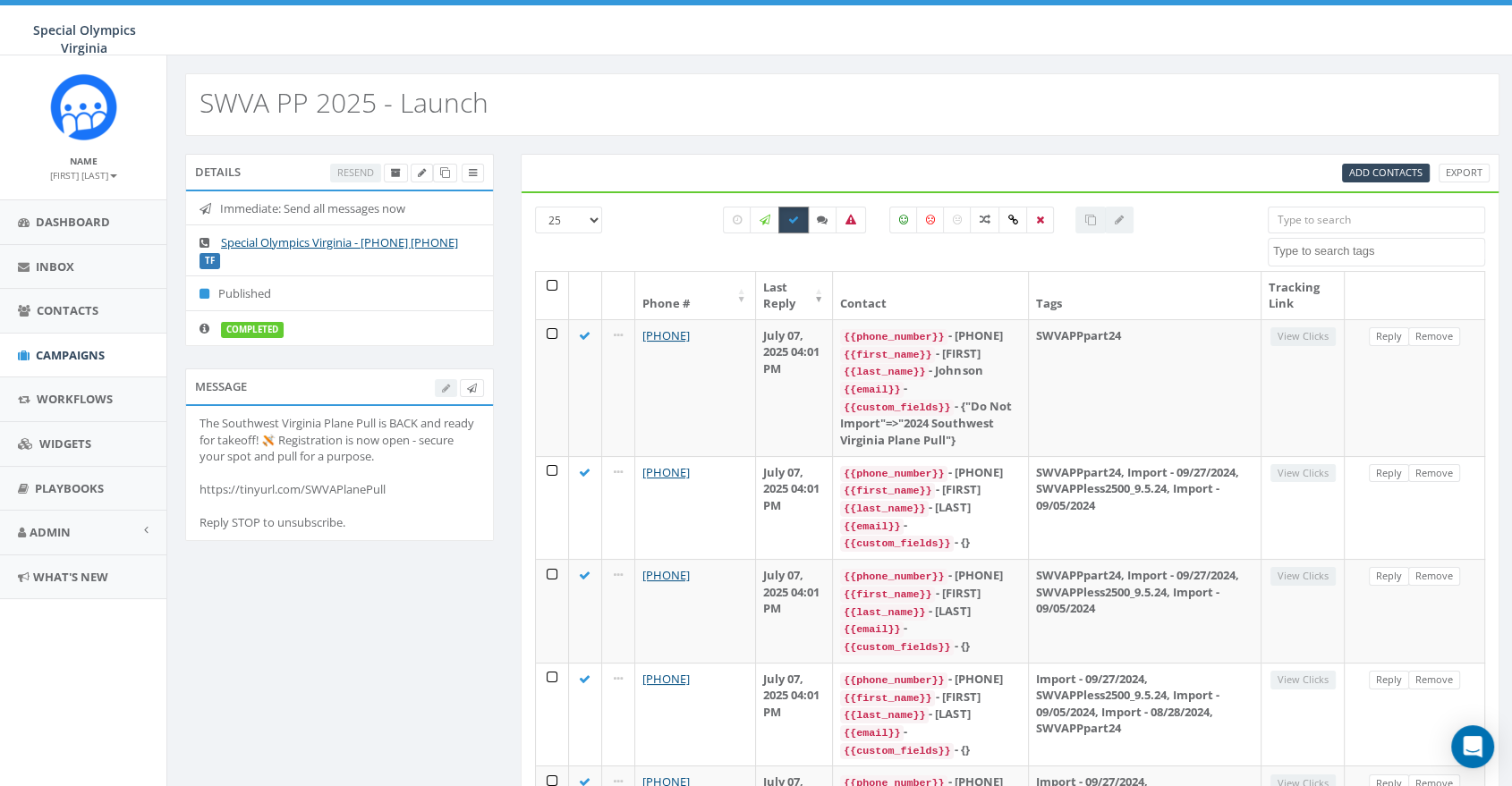click at bounding box center (794, 220) 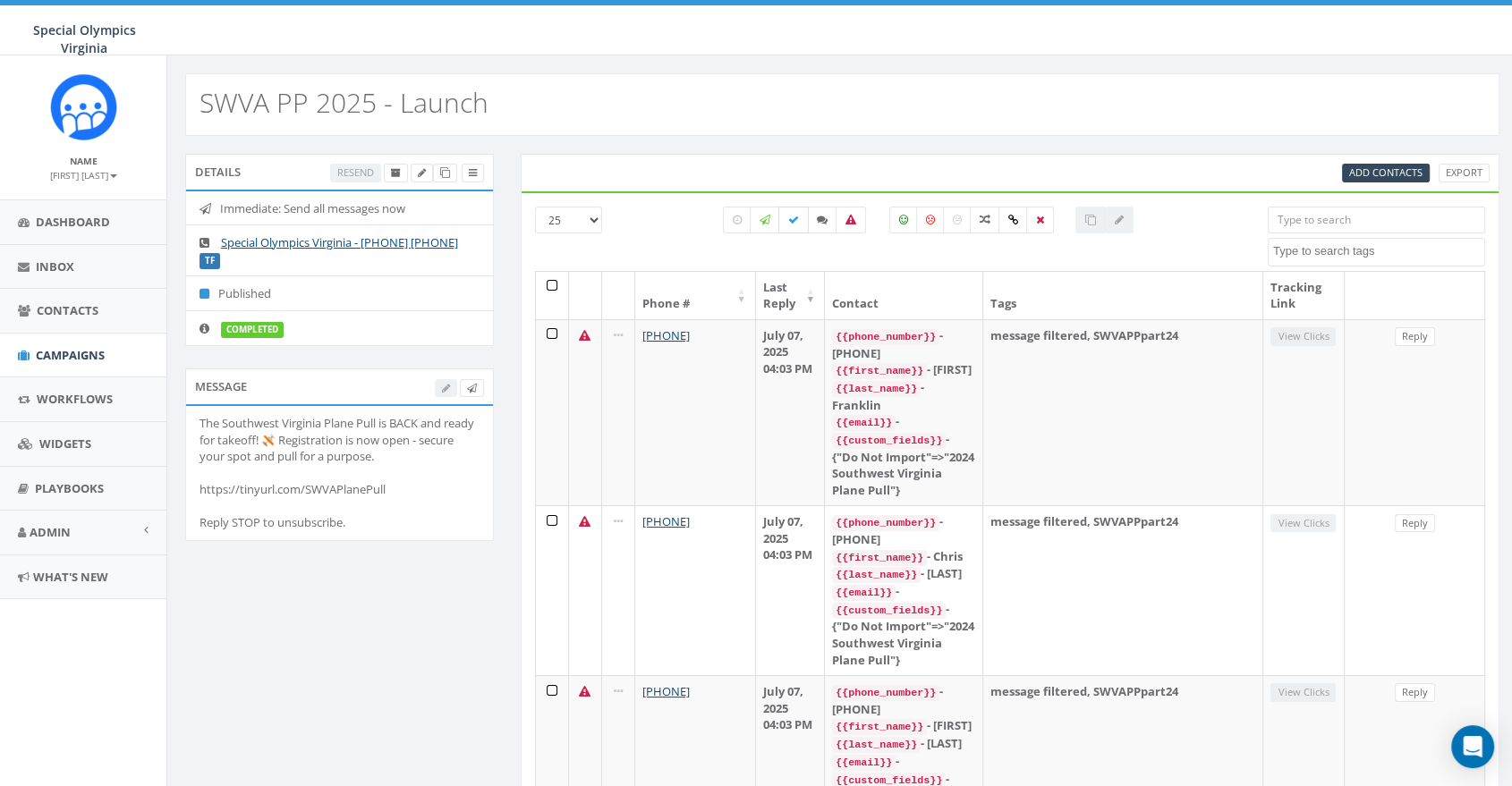 click at bounding box center (794, 220) 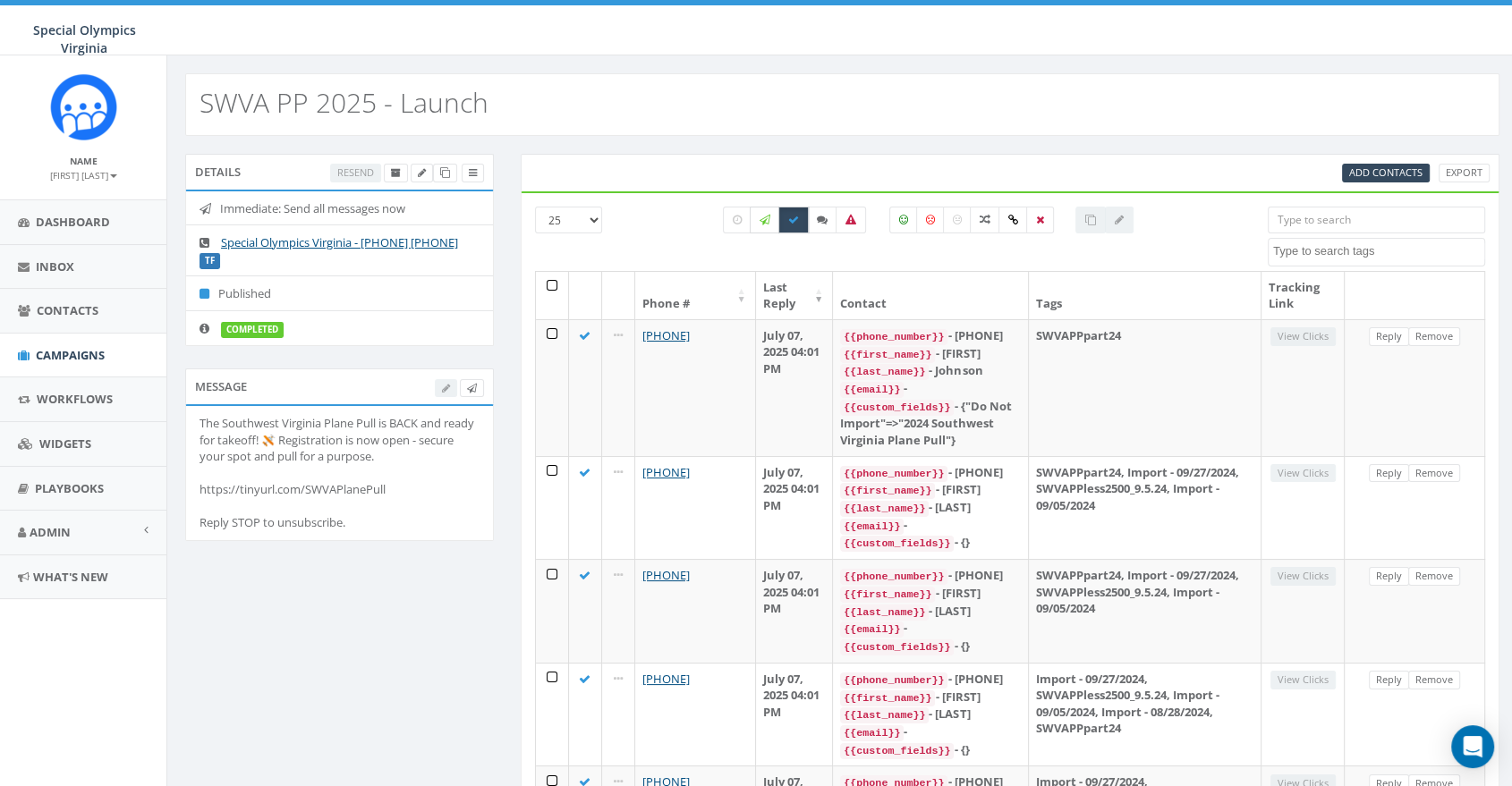 click at bounding box center [765, 220] 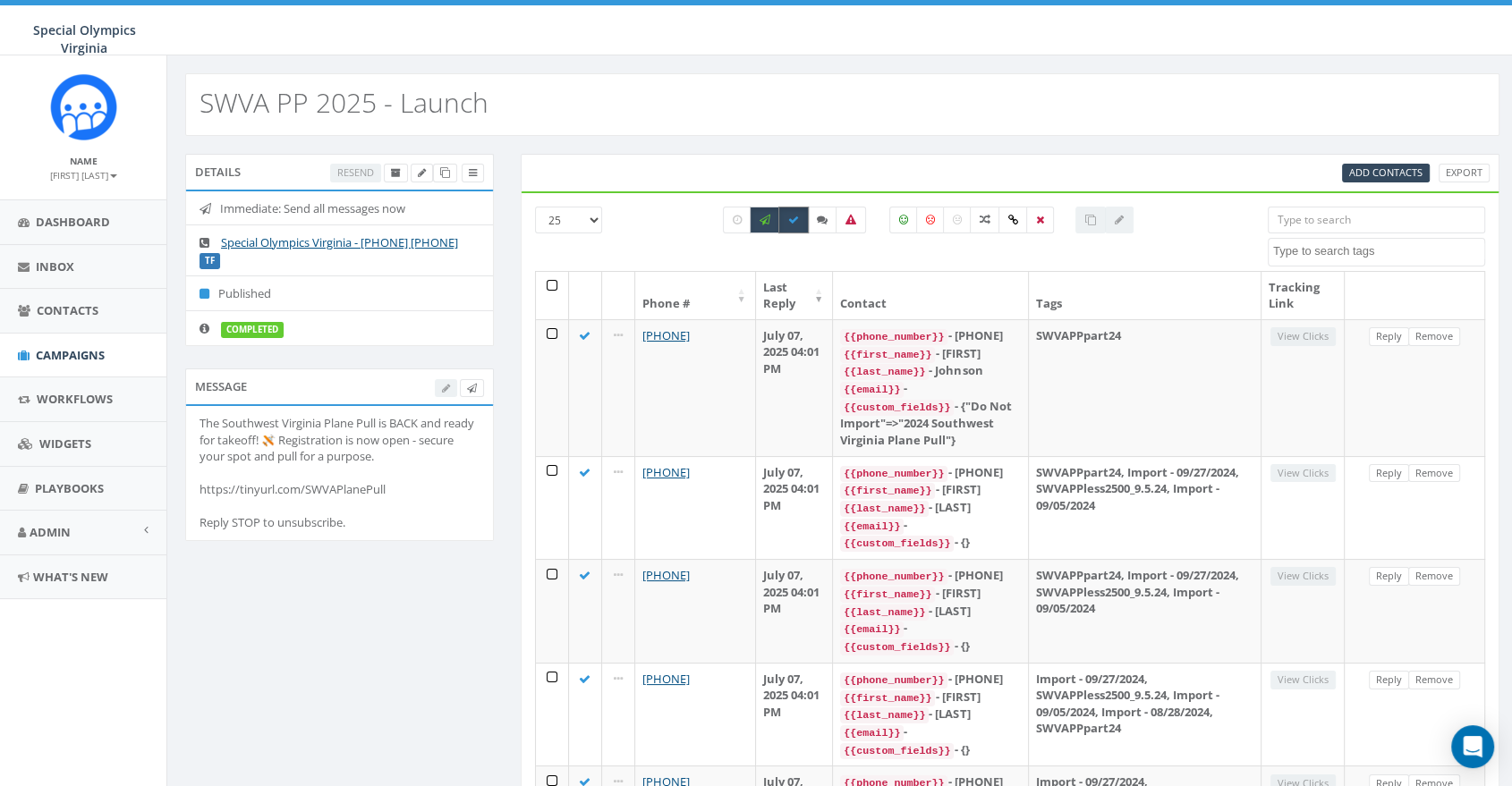 click at bounding box center (794, 220) 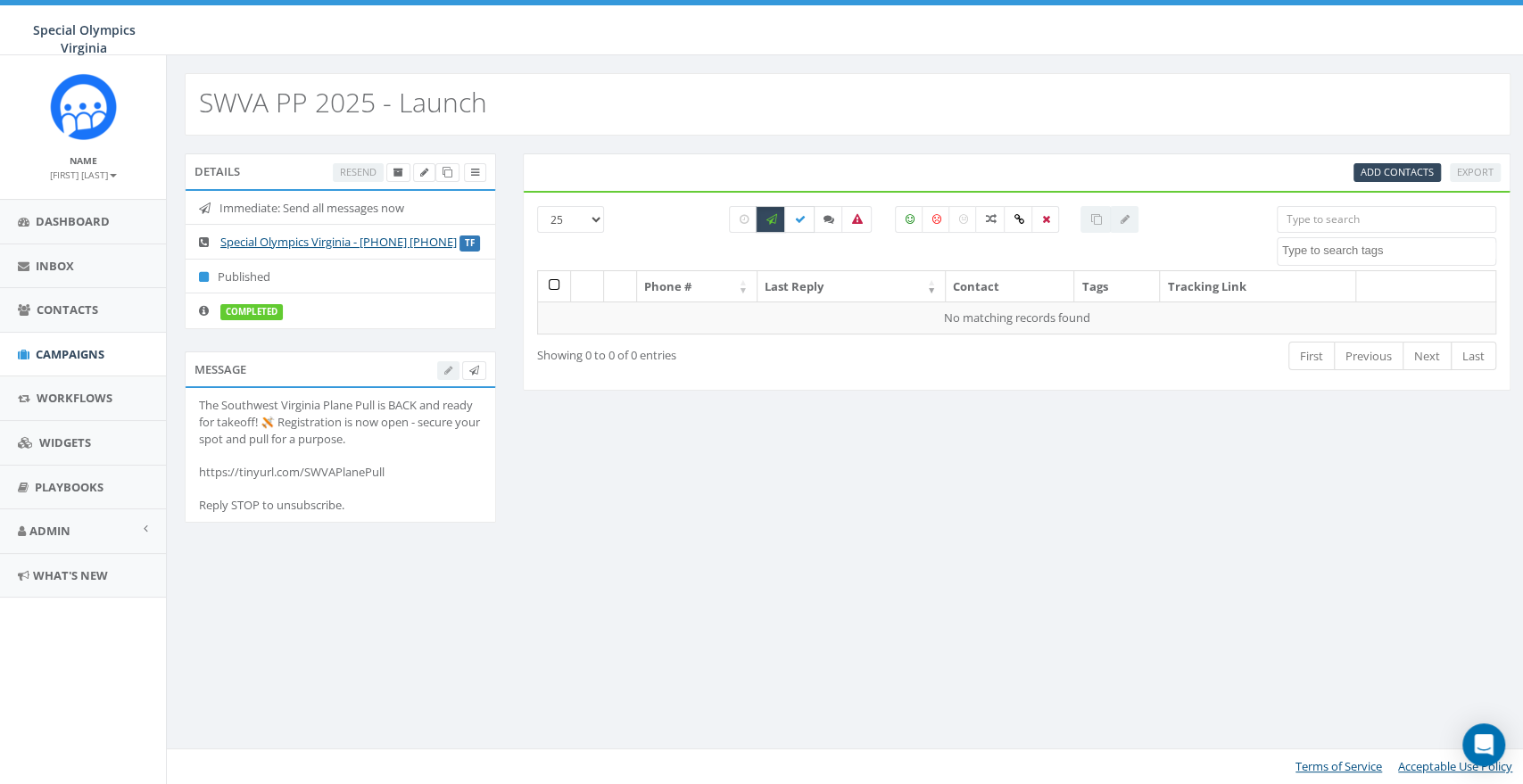 click at bounding box center [799, 219] 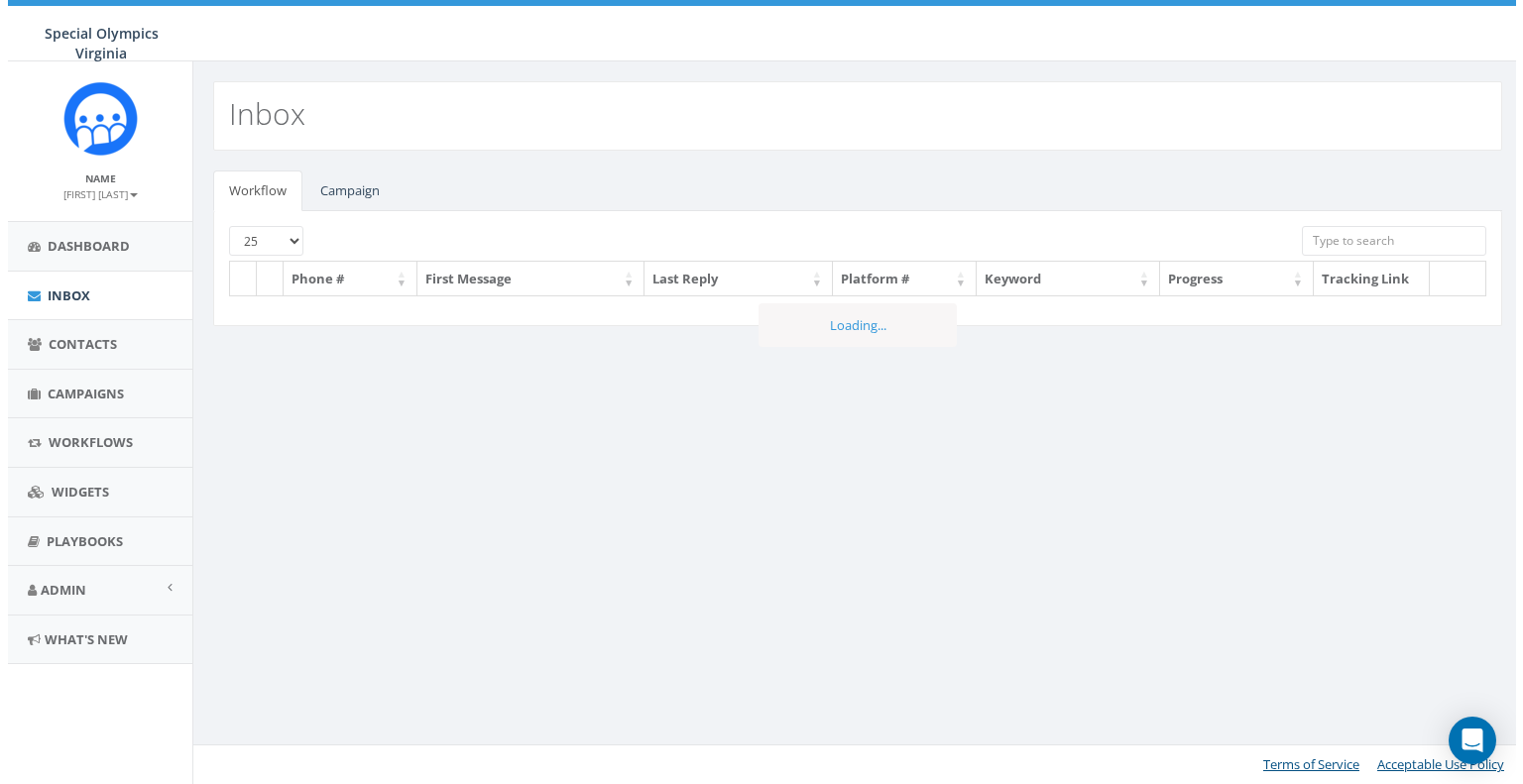 scroll, scrollTop: 0, scrollLeft: 0, axis: both 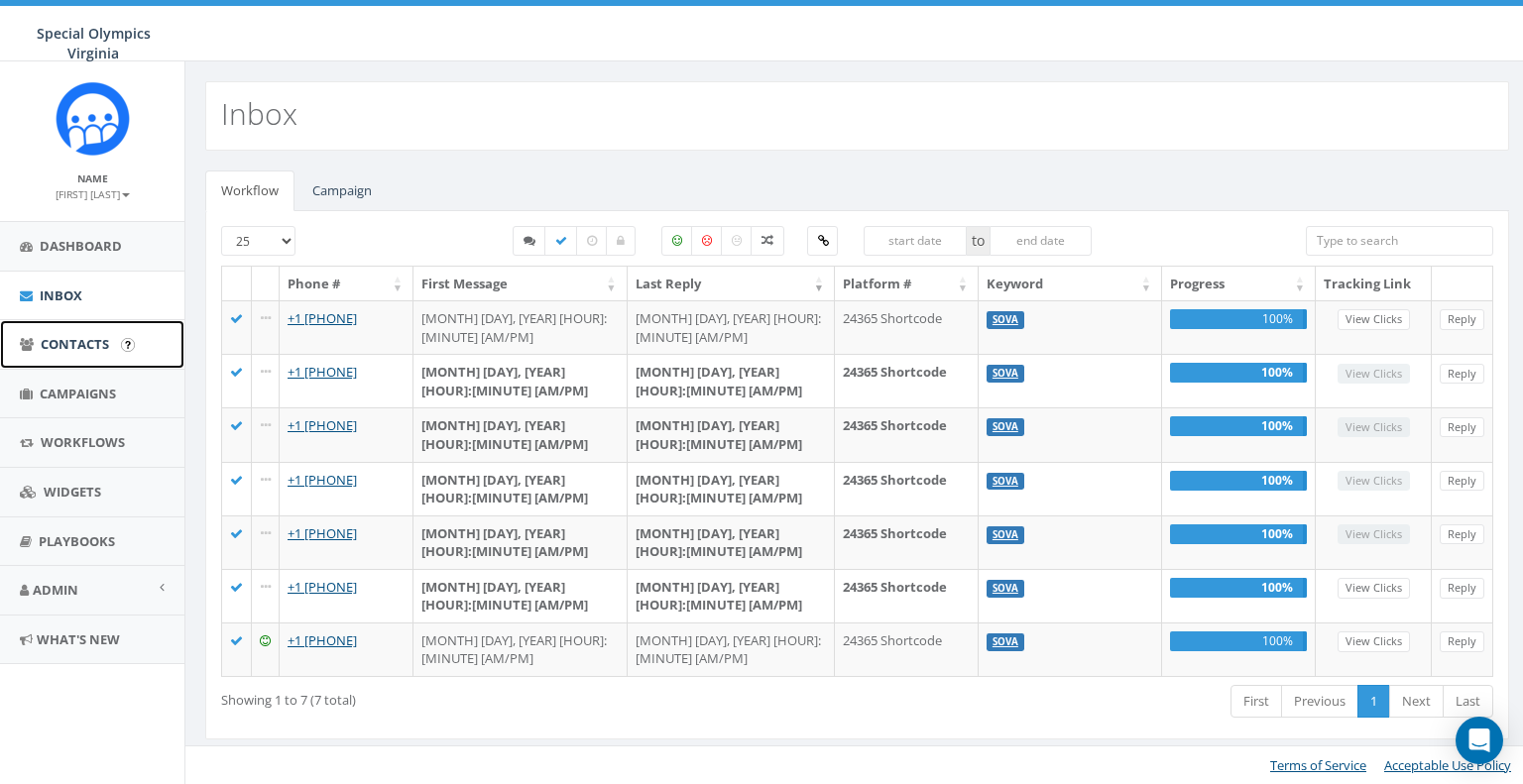 click on "Contacts" at bounding box center (74, 344) 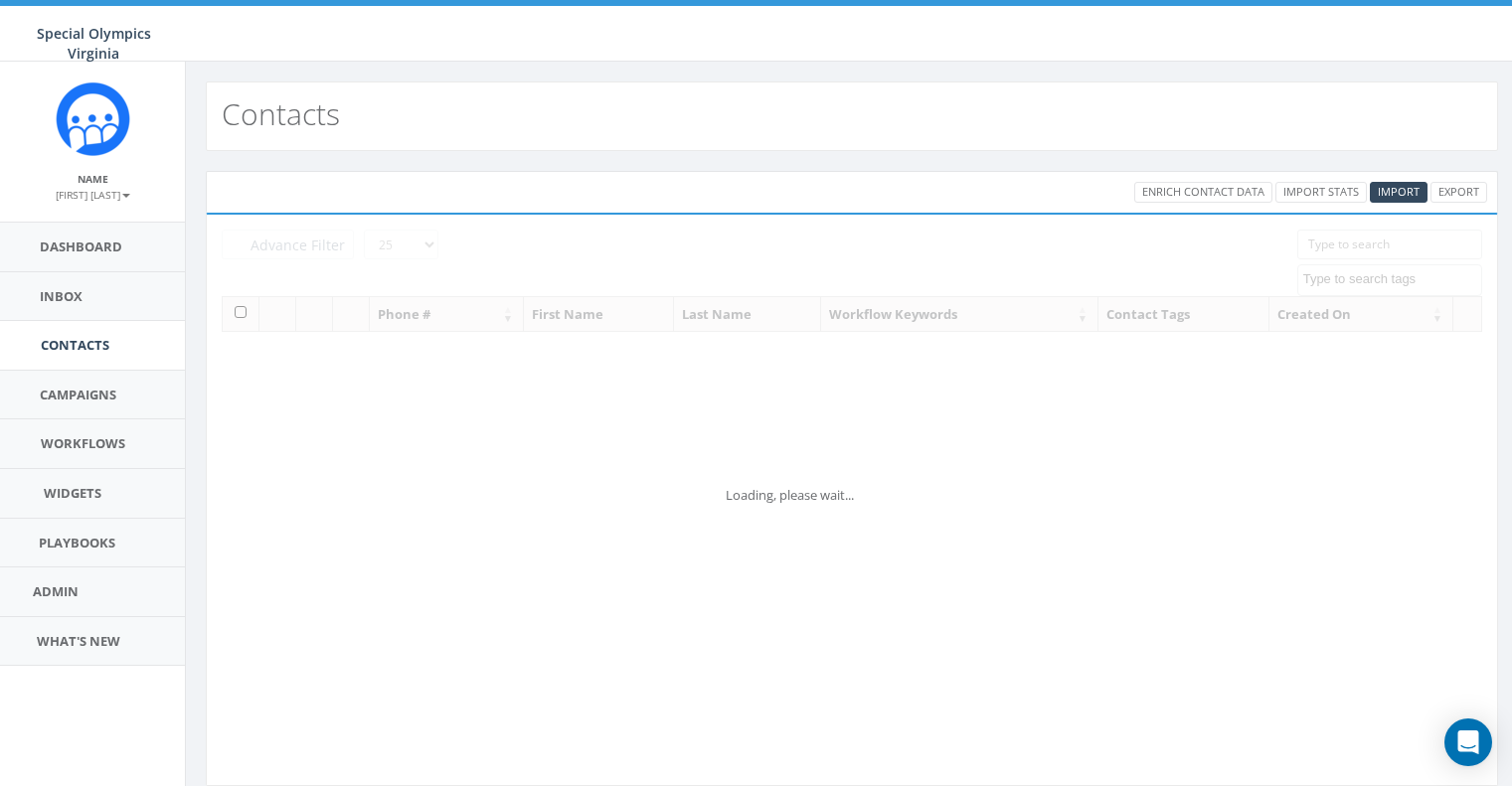 scroll, scrollTop: 0, scrollLeft: 0, axis: both 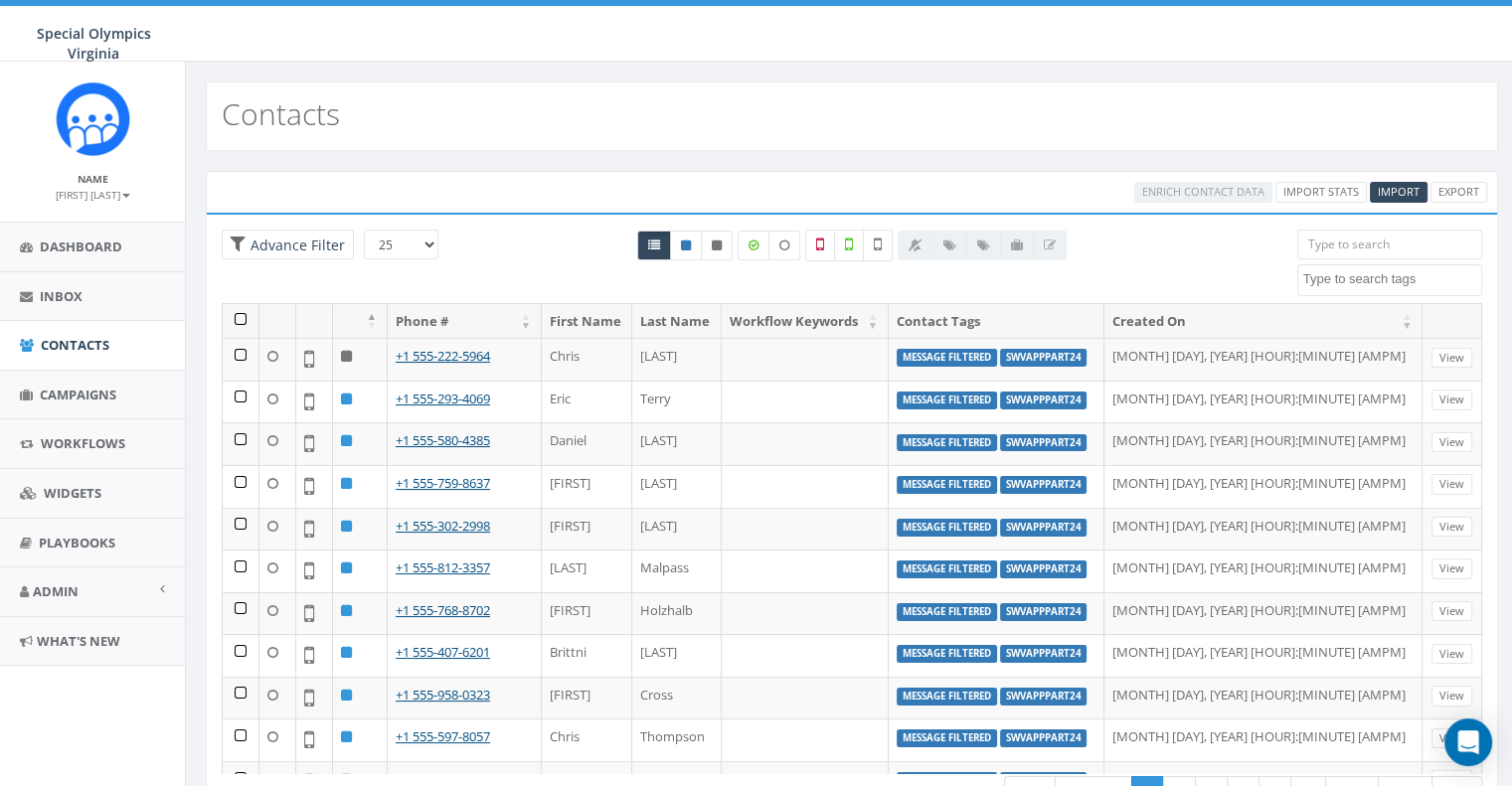 click at bounding box center [1392, 279] 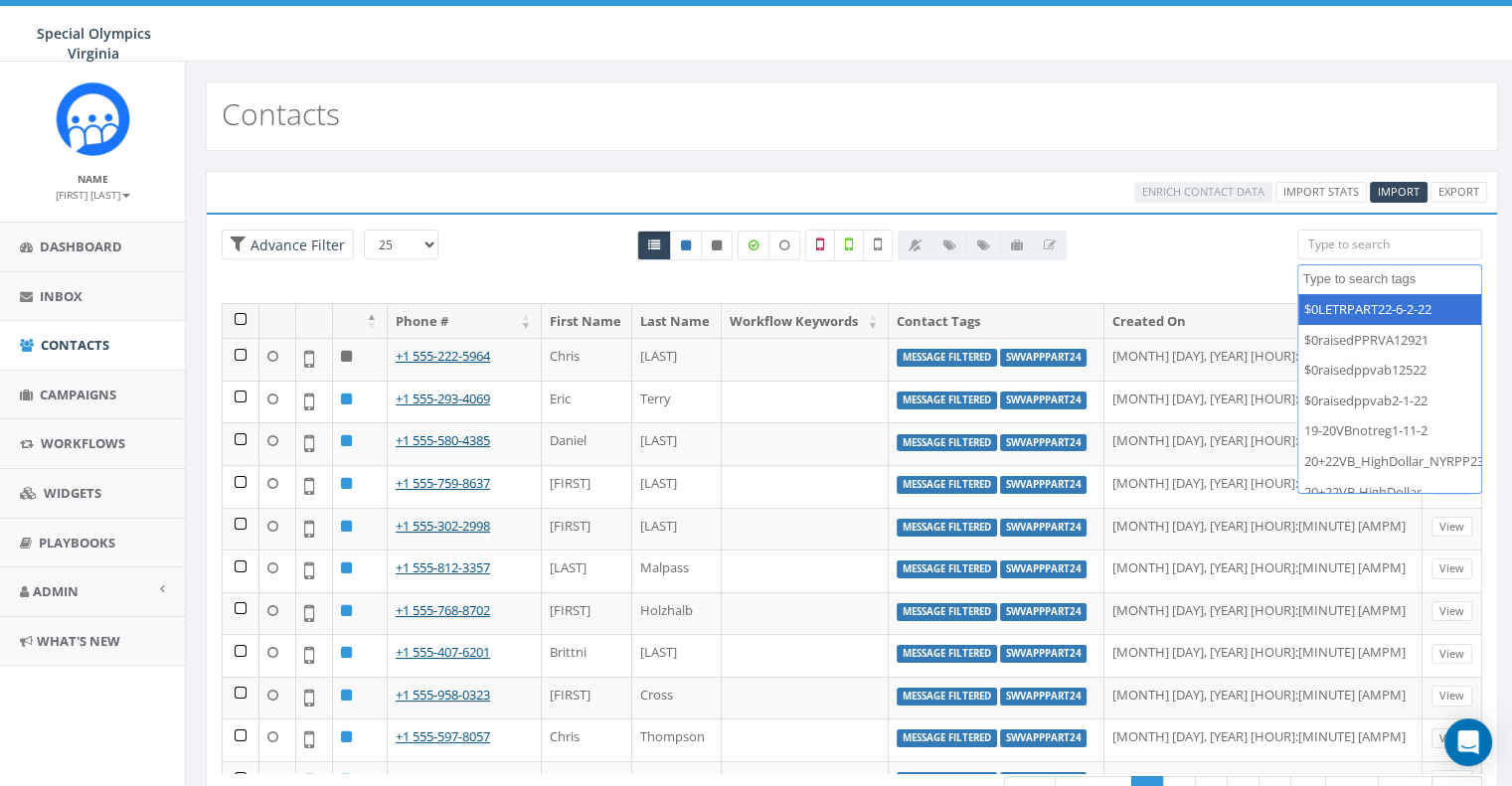paste on "SWVAPP_part24" 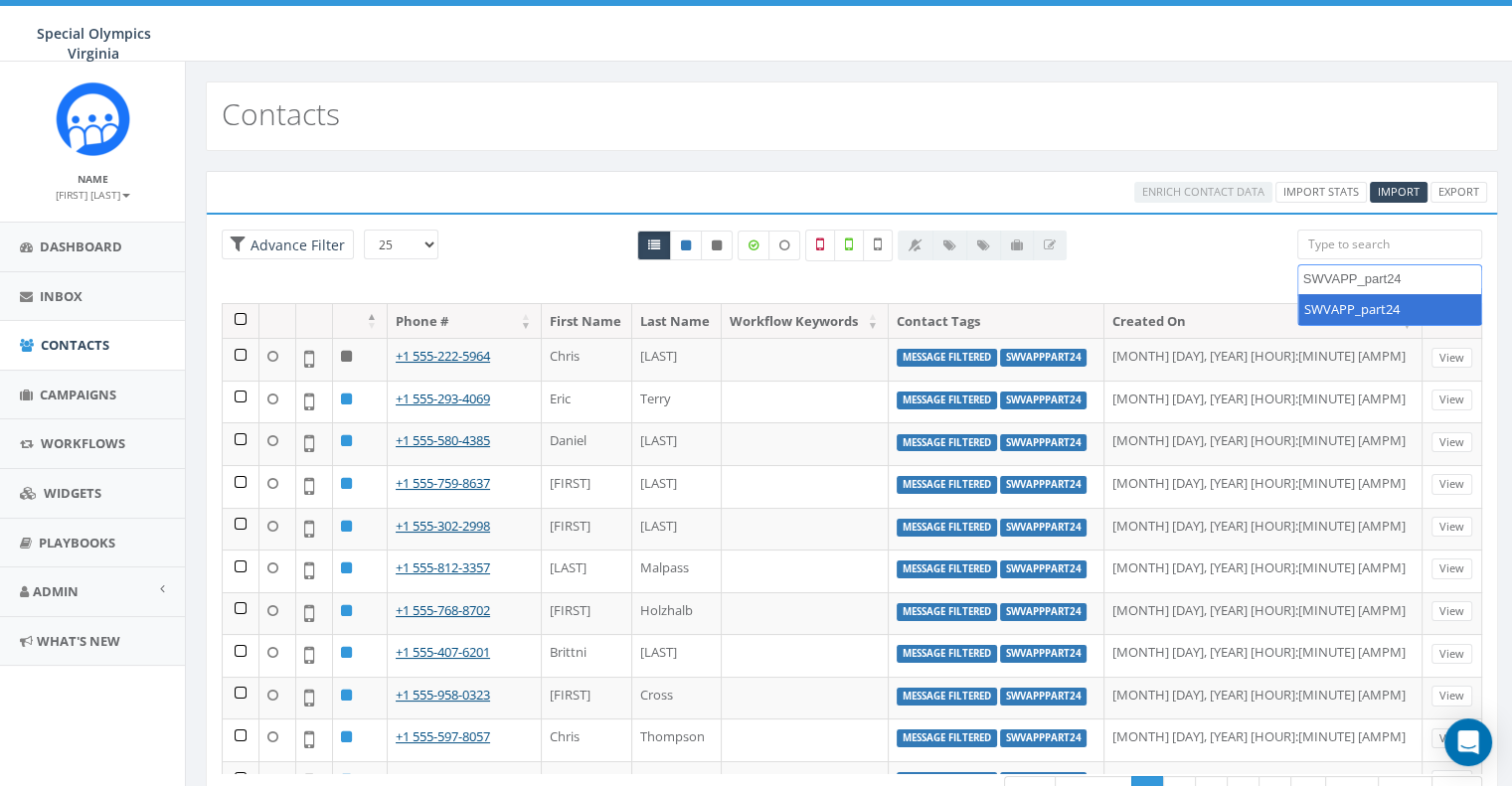 type on "SWVAPP_part24" 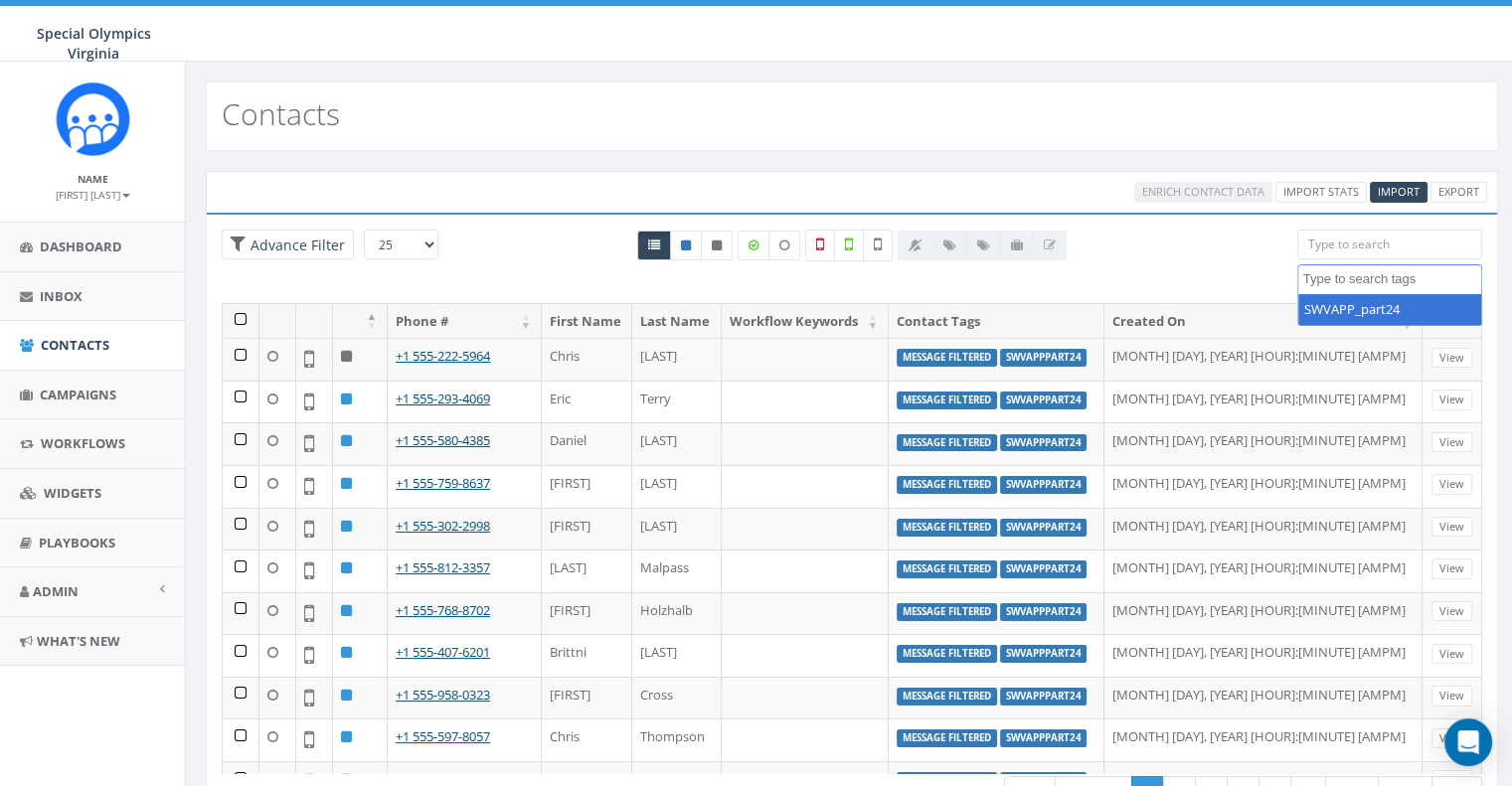 scroll, scrollTop: 15625, scrollLeft: 0, axis: vertical 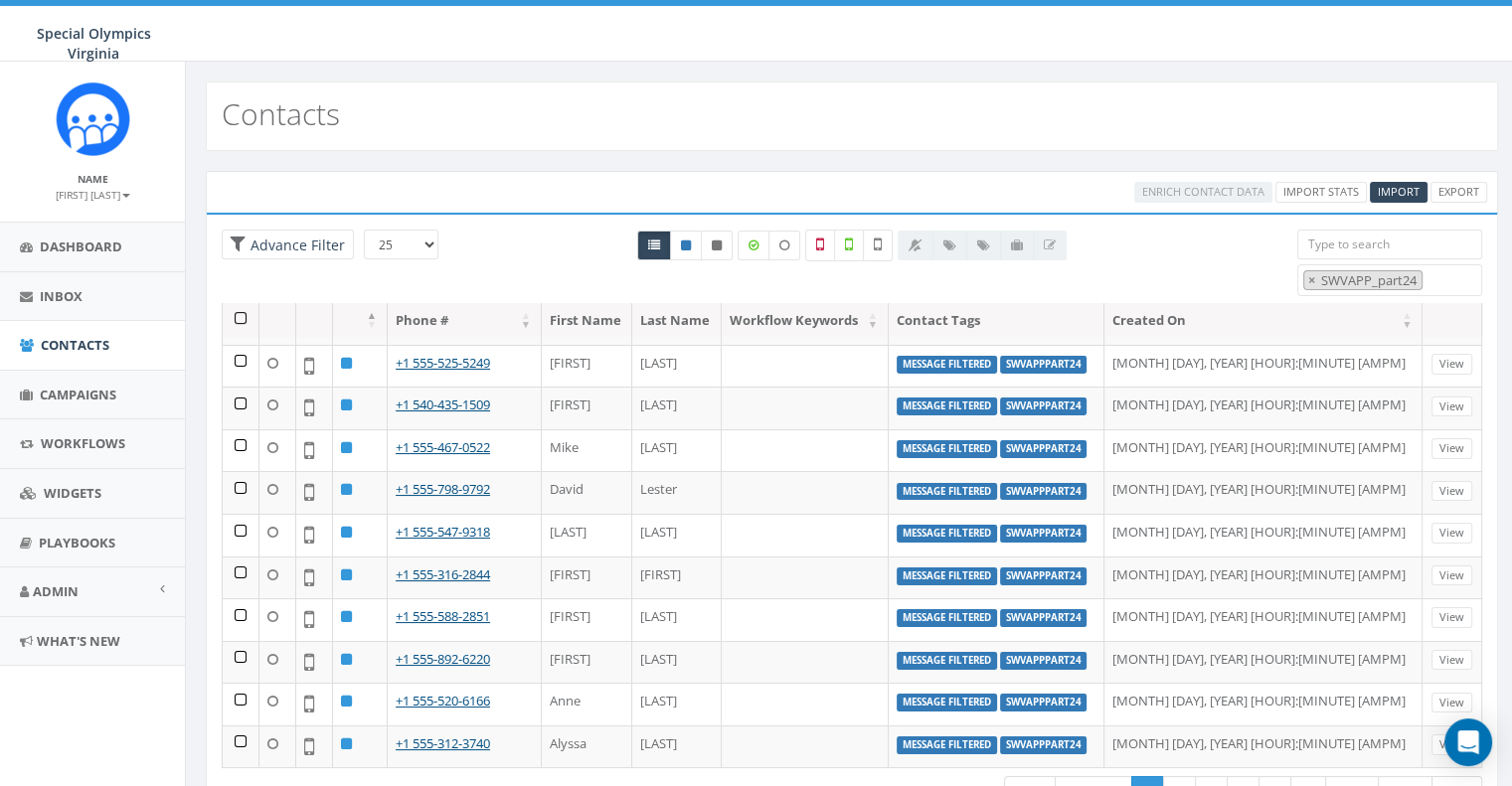 click at bounding box center (241, 320) 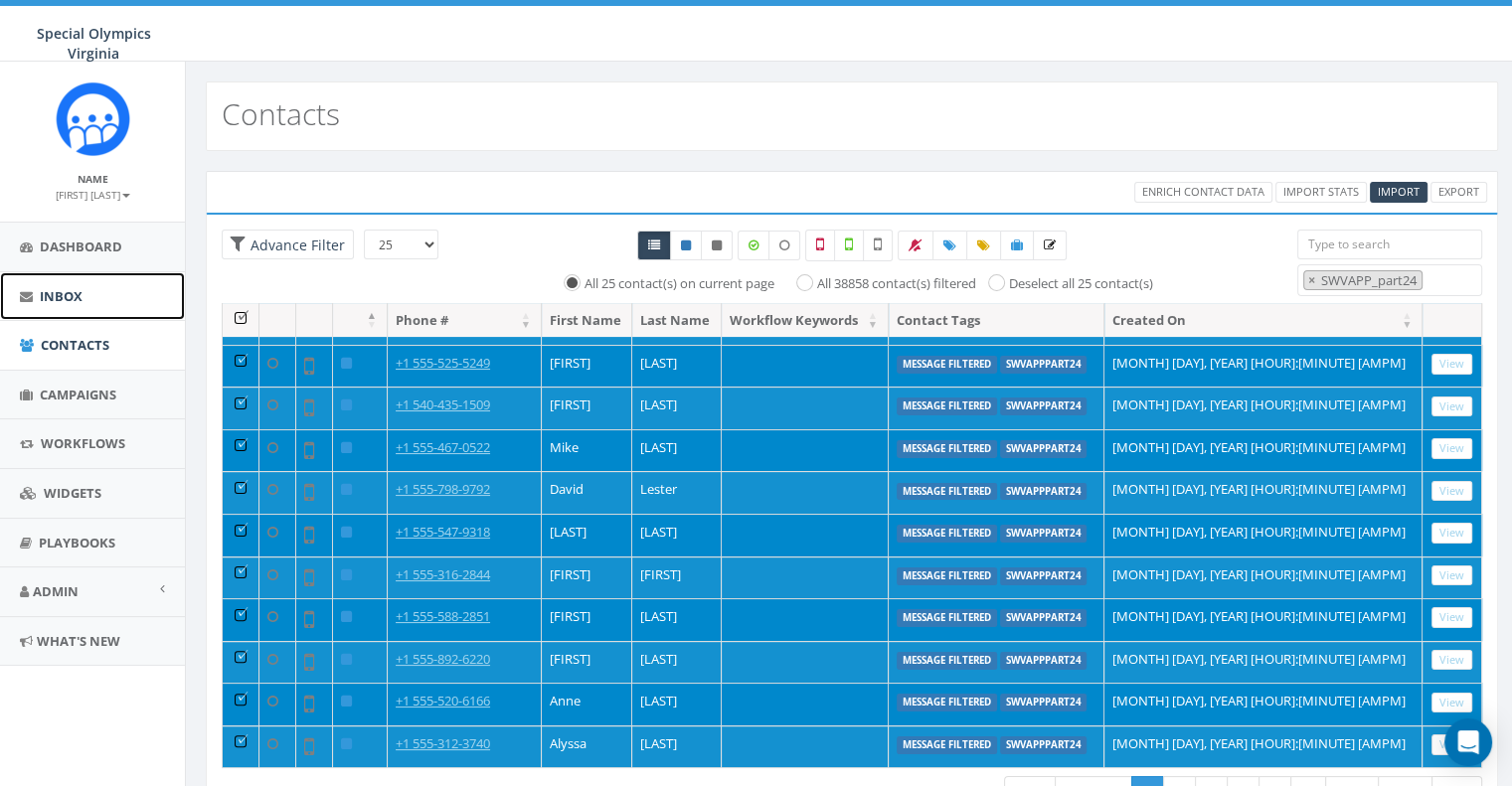 click on "Inbox" at bounding box center (92, 296) 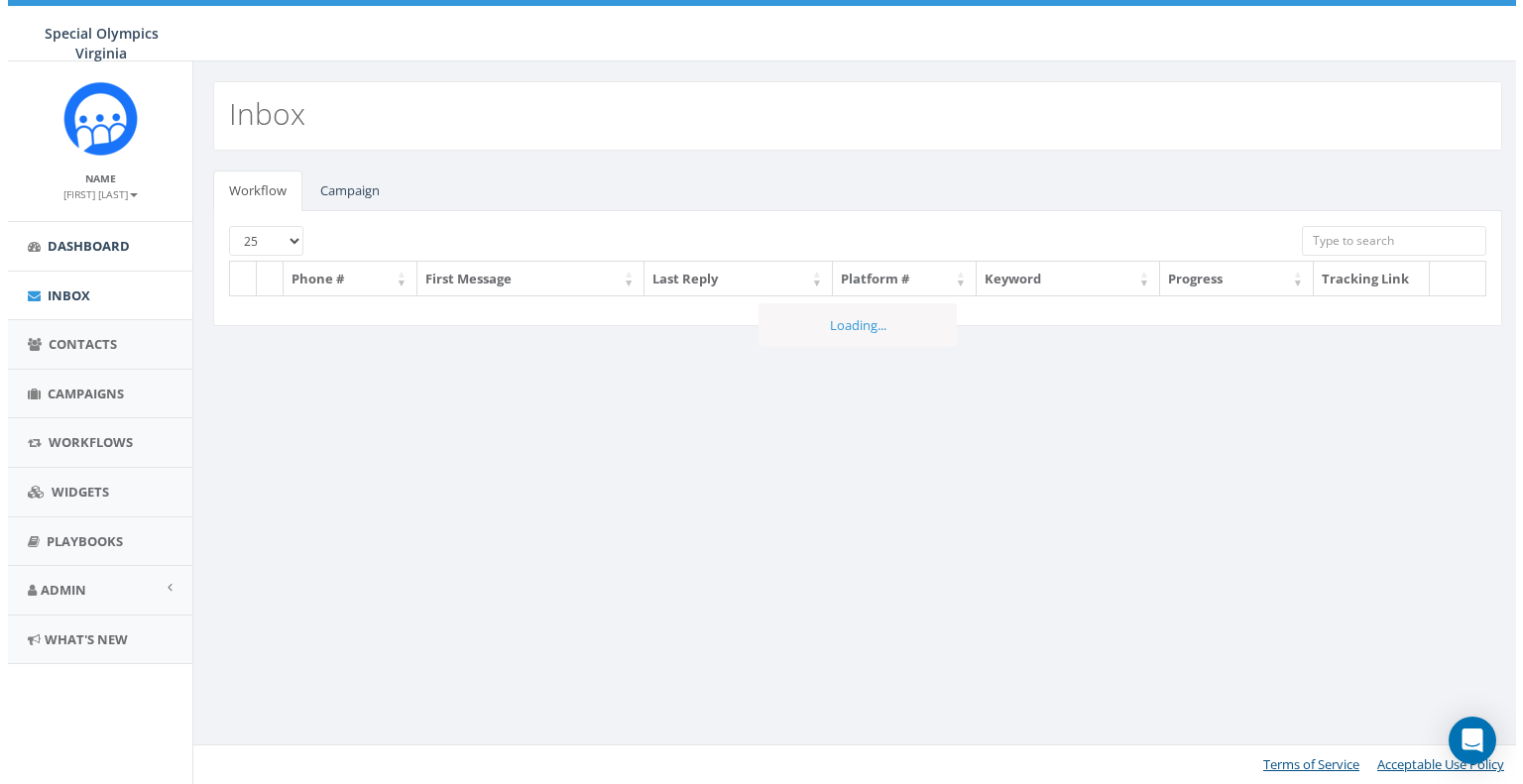 scroll, scrollTop: 0, scrollLeft: 0, axis: both 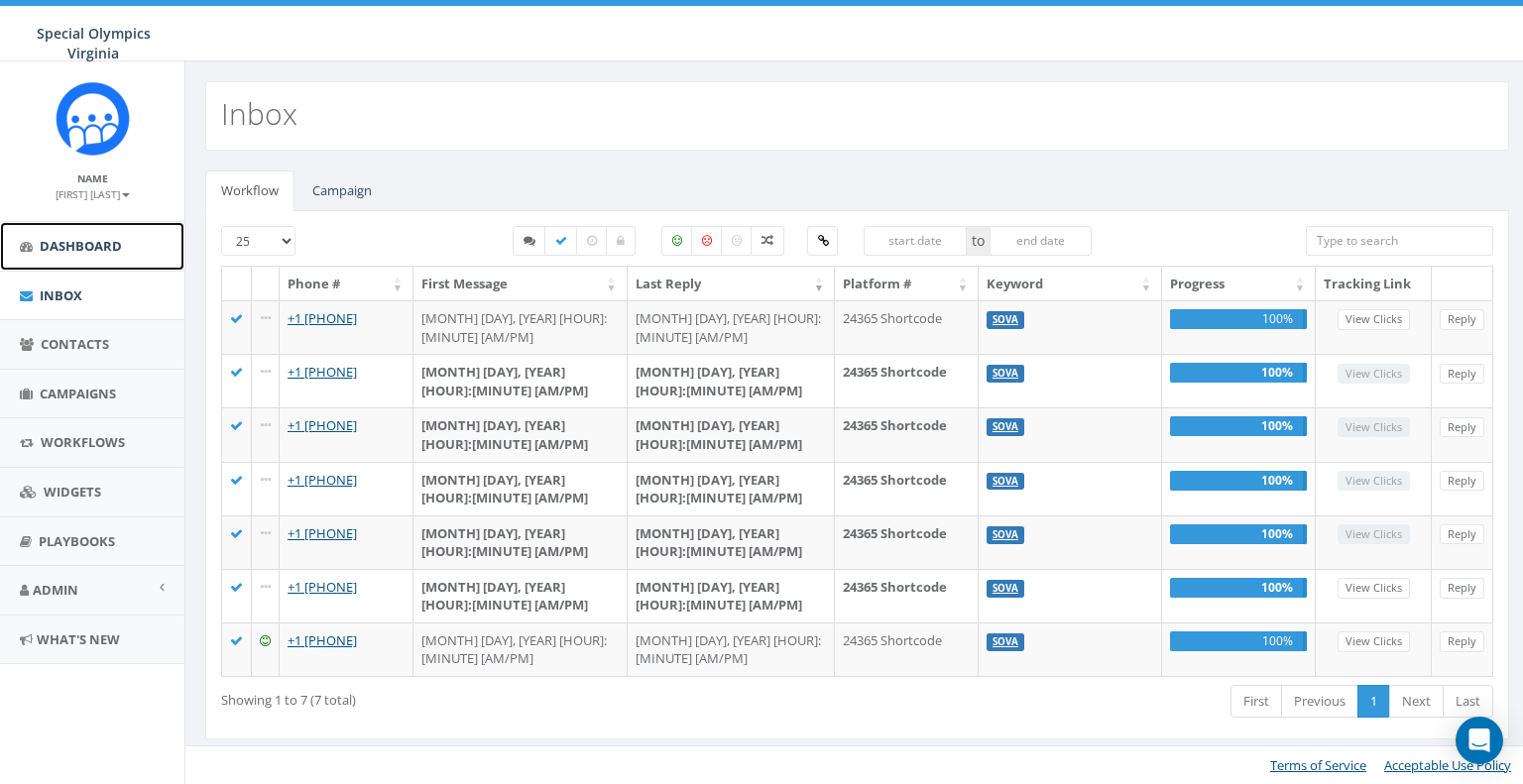 click on "Dashboard" at bounding box center (80, 246) 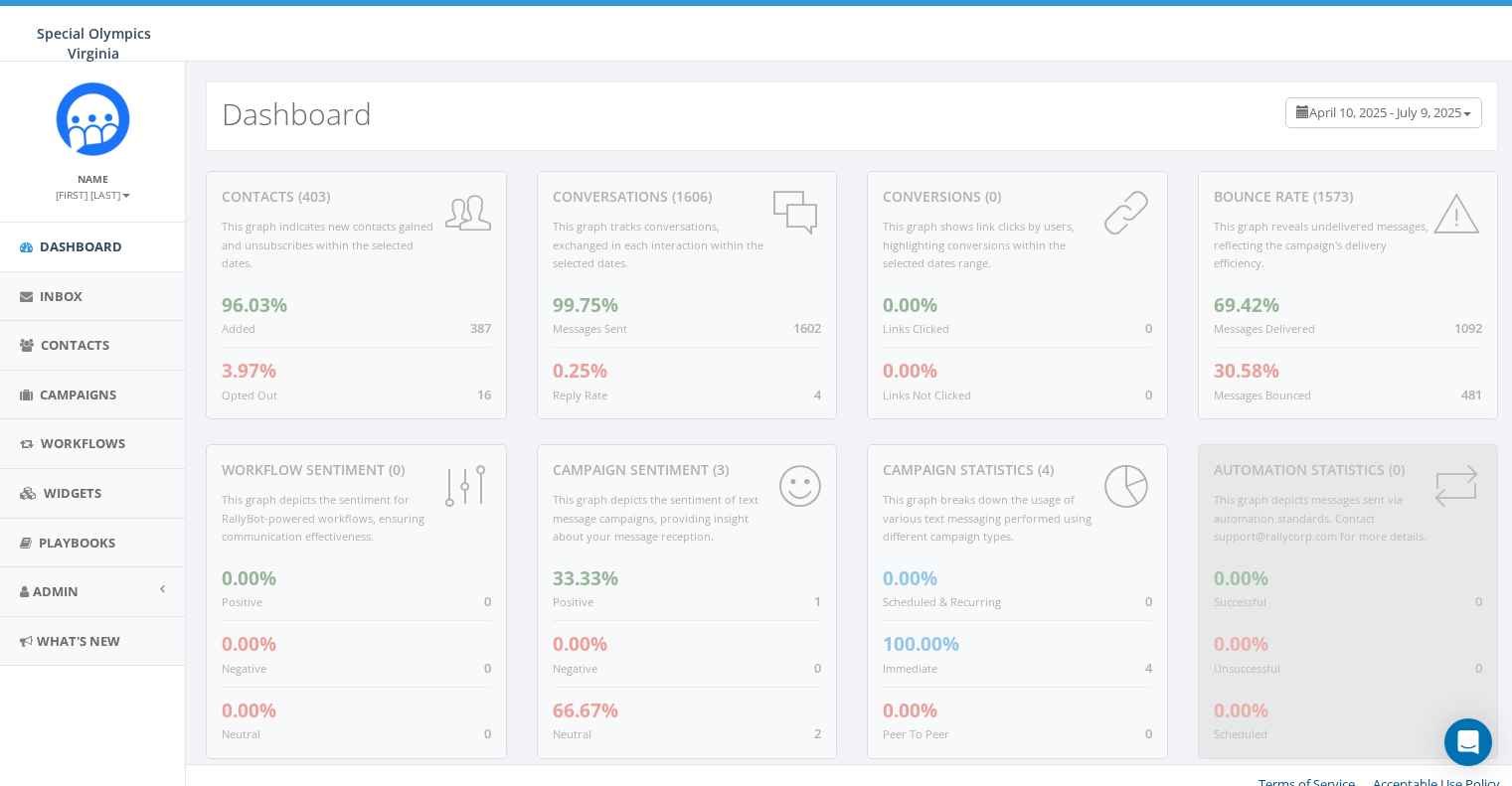scroll, scrollTop: 0, scrollLeft: 0, axis: both 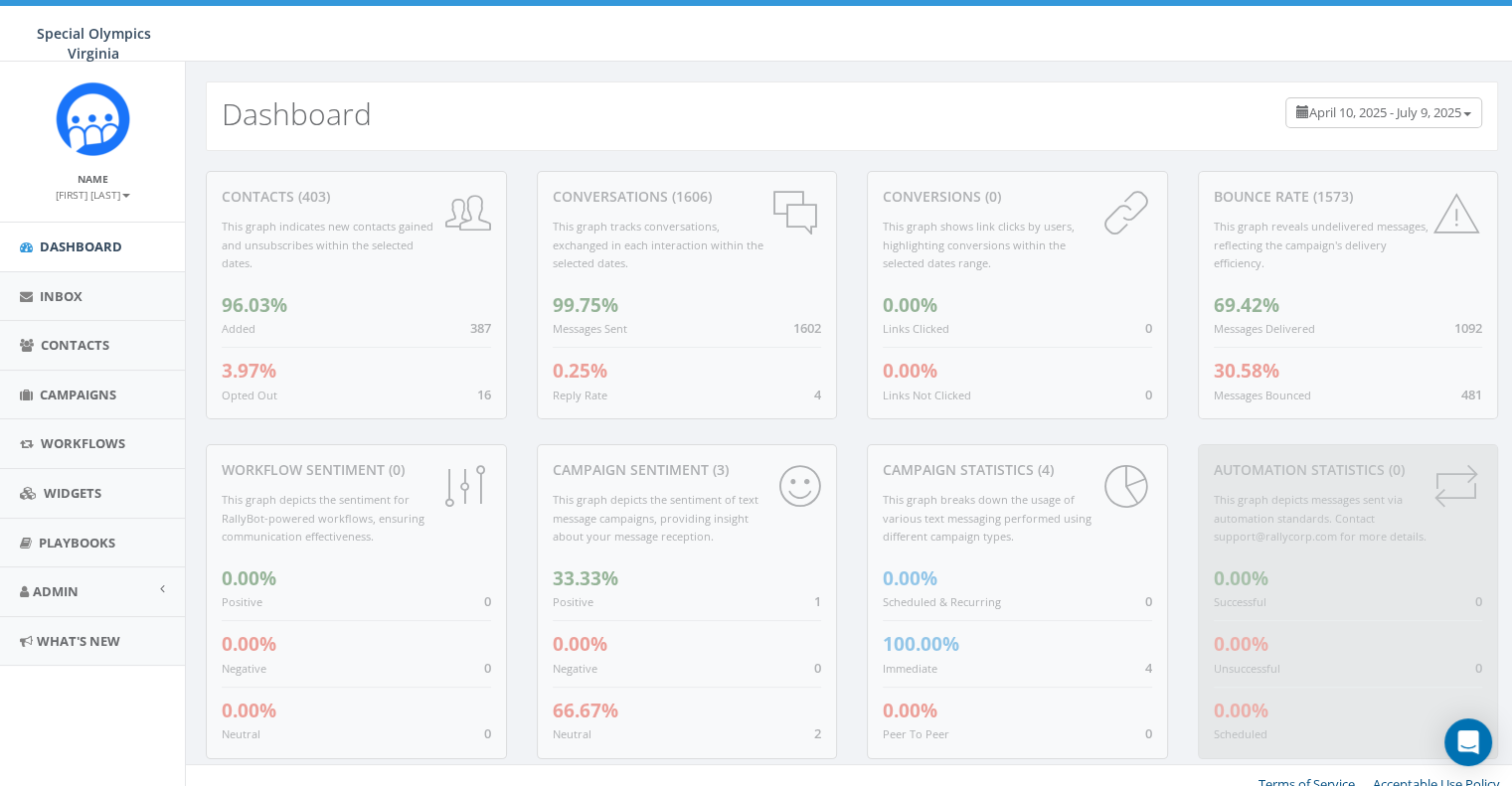 click on "Dashboard" at bounding box center [81, 246] 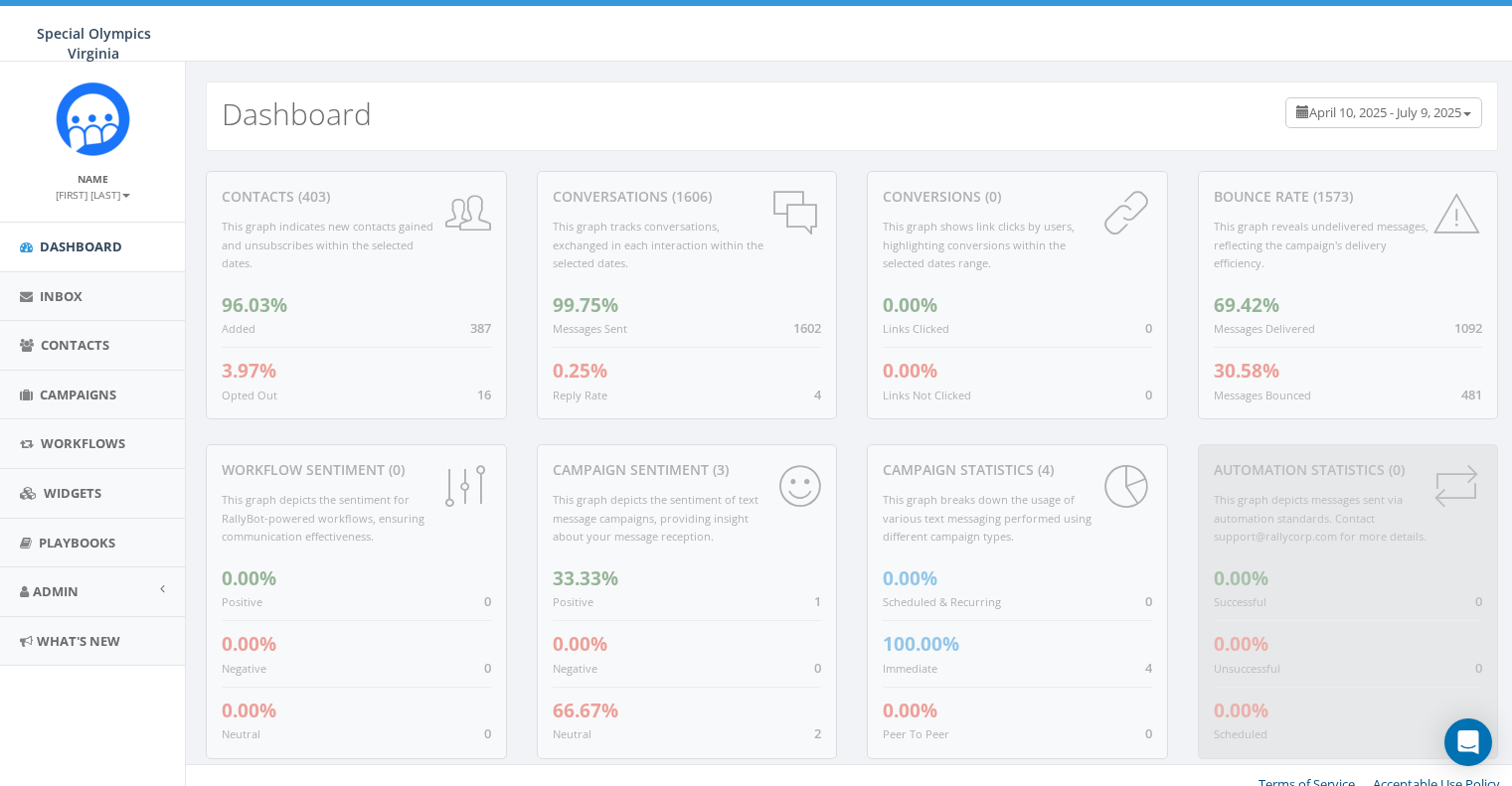 scroll, scrollTop: 0, scrollLeft: 0, axis: both 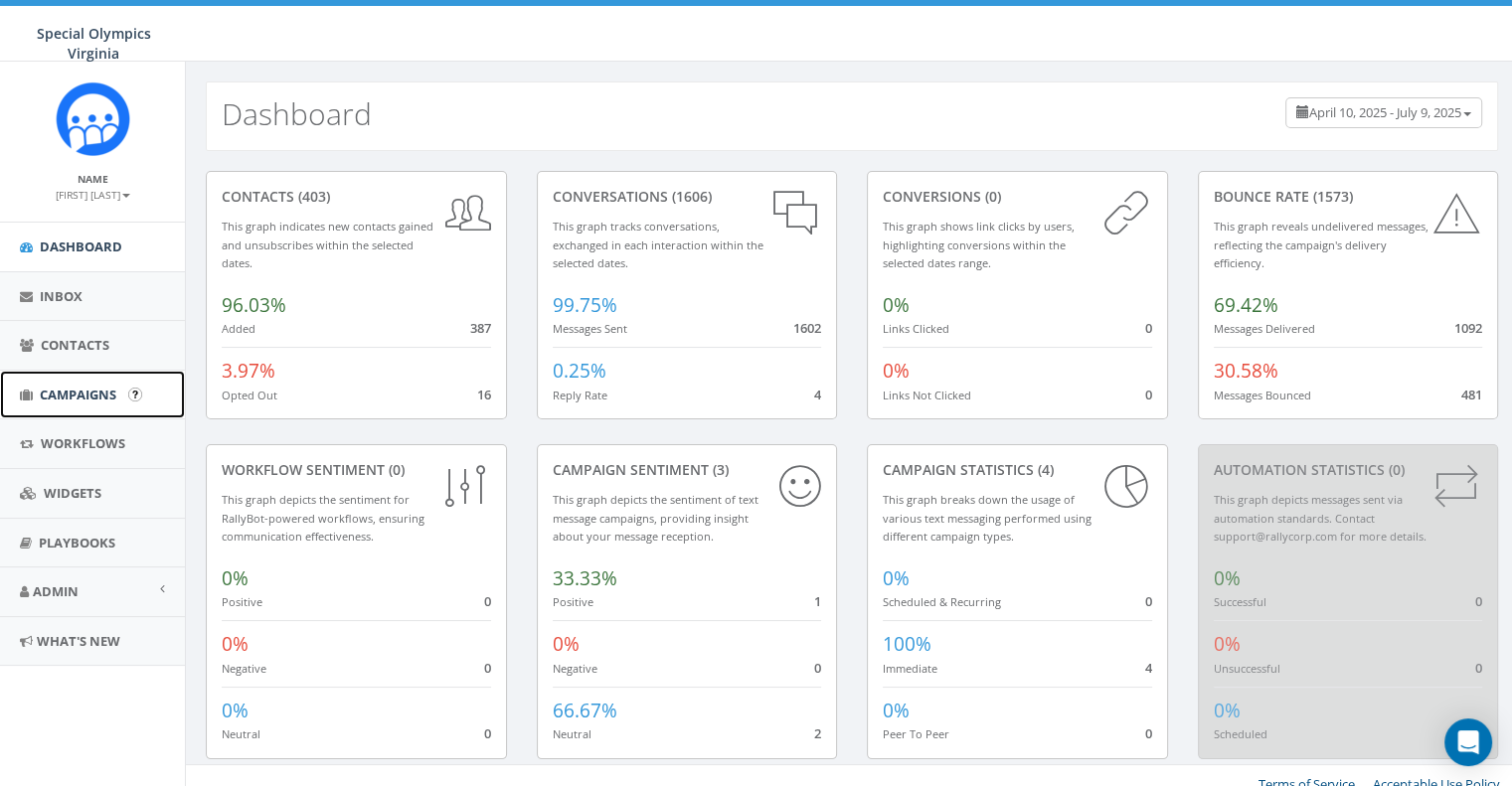 click on "Campaigns" at bounding box center (92, 394) 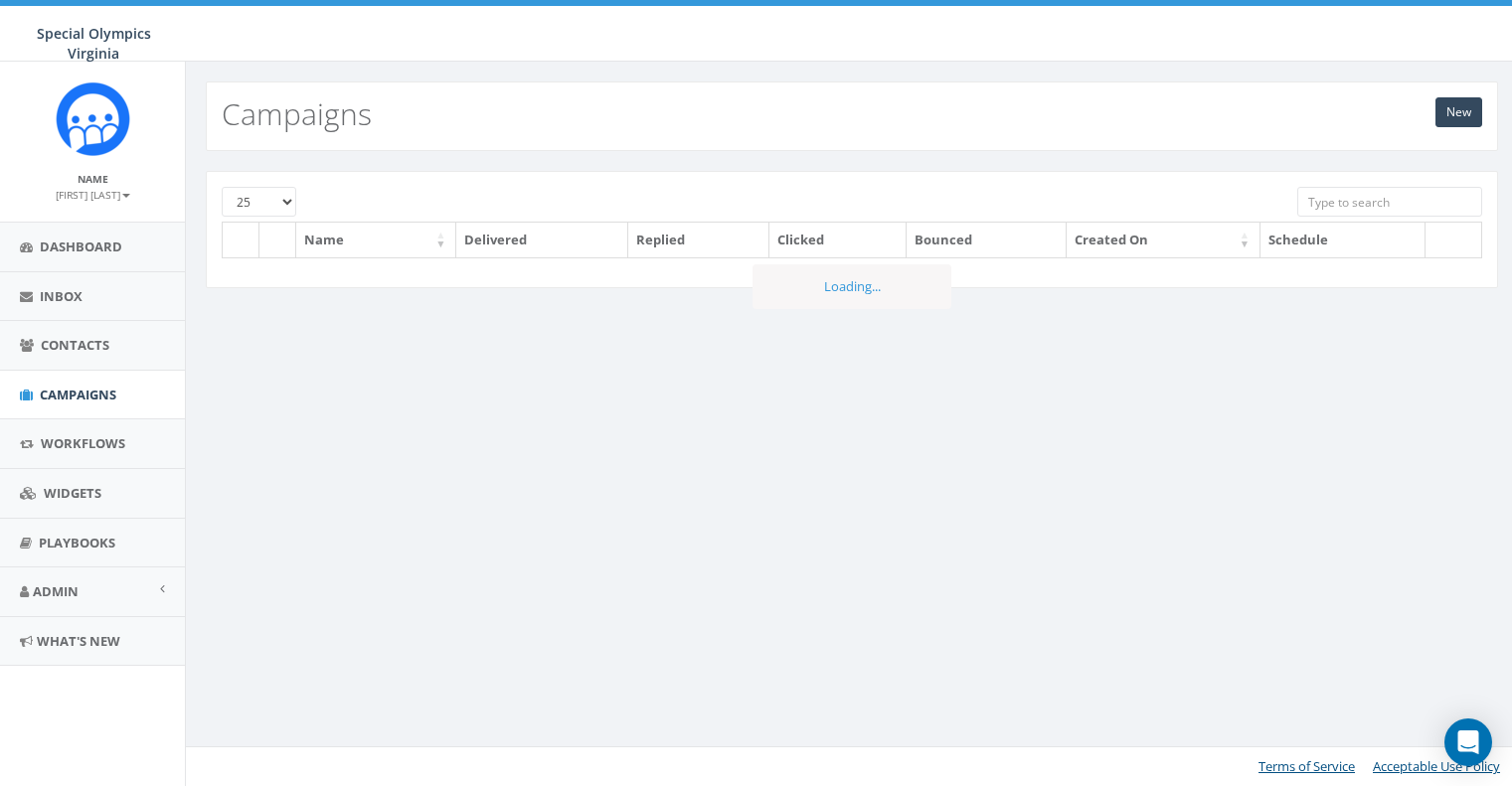 scroll, scrollTop: 0, scrollLeft: 0, axis: both 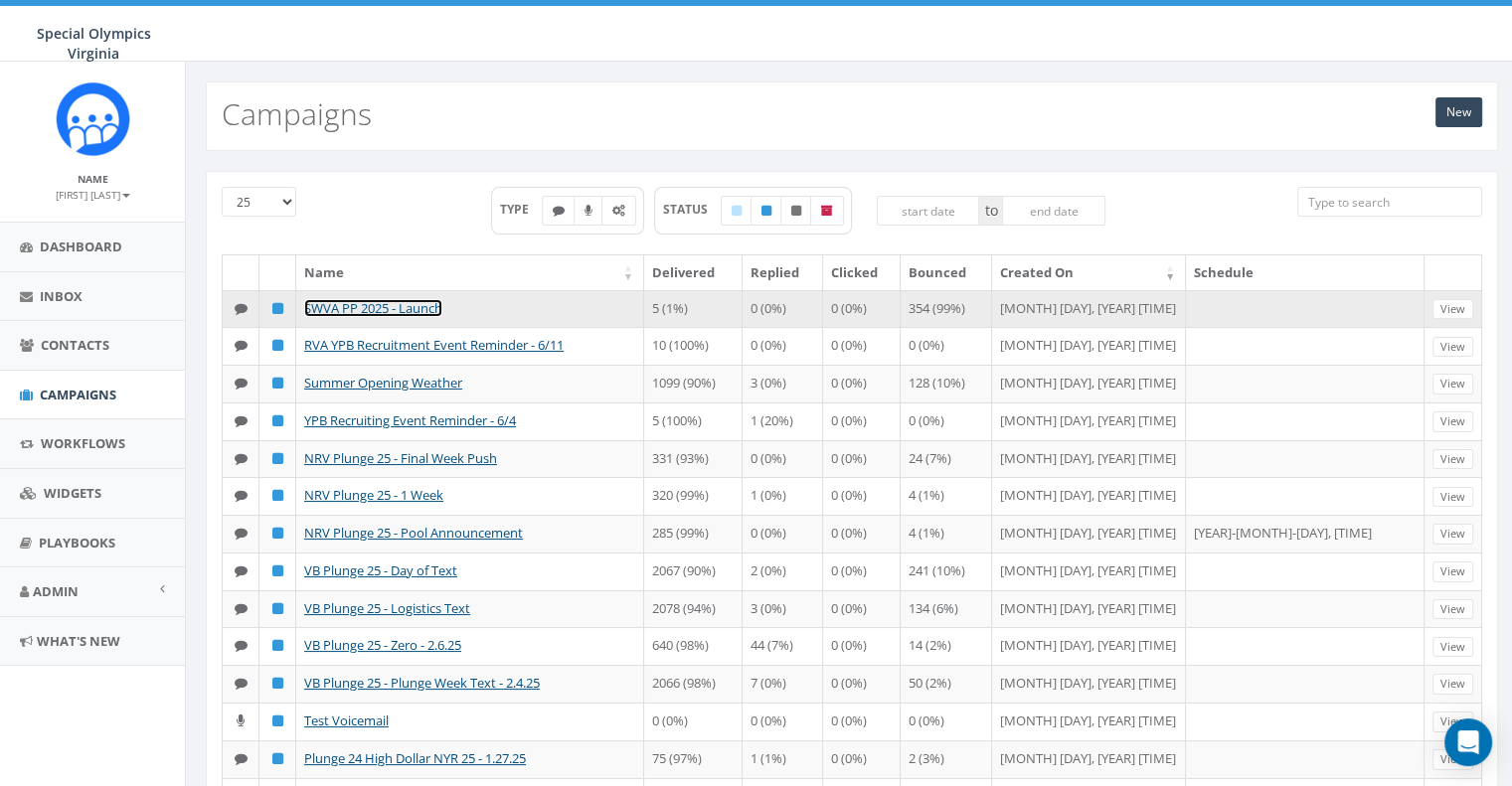 click on "SWVA PP 2025 - Launch" at bounding box center (373, 308) 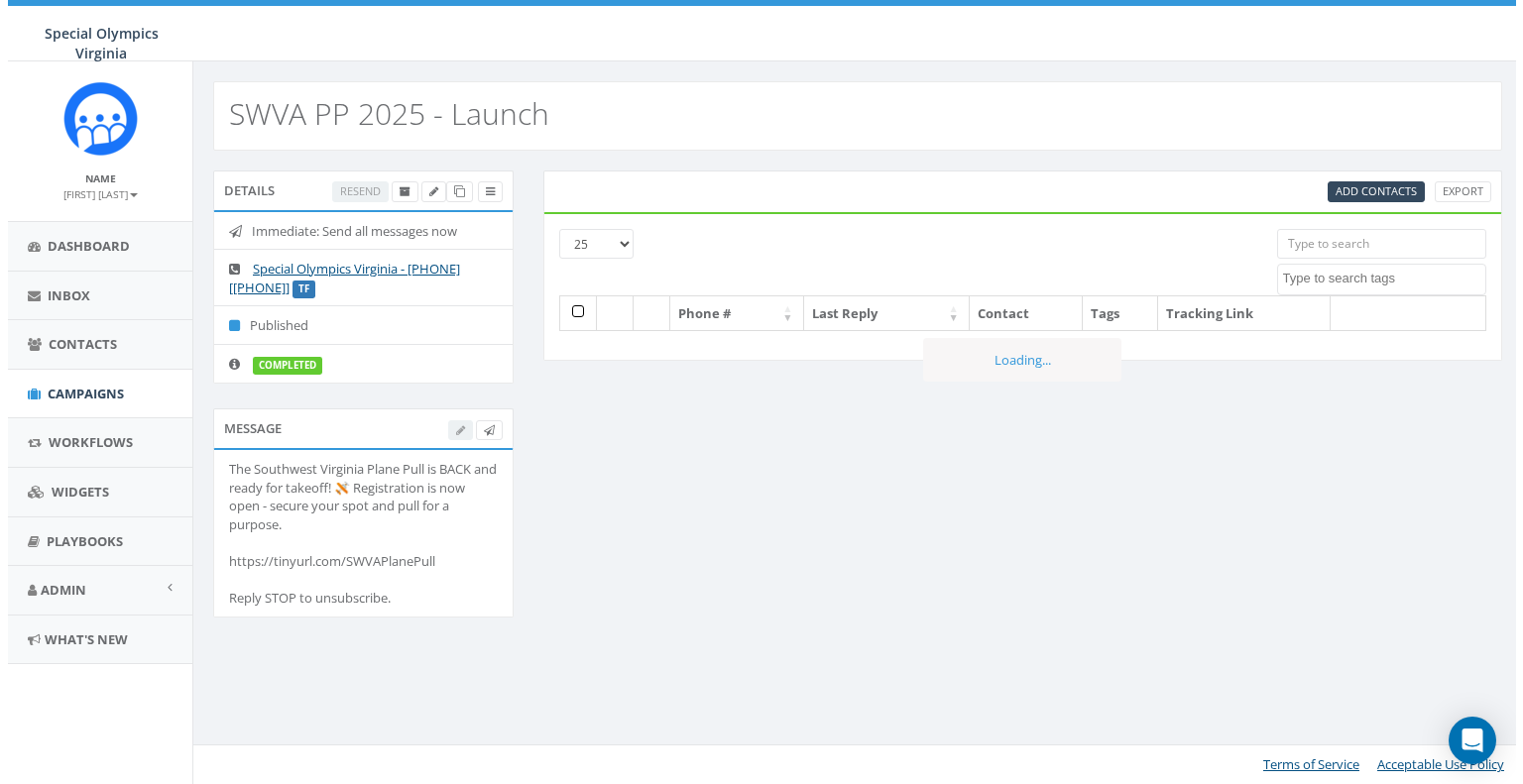 scroll, scrollTop: 0, scrollLeft: 0, axis: both 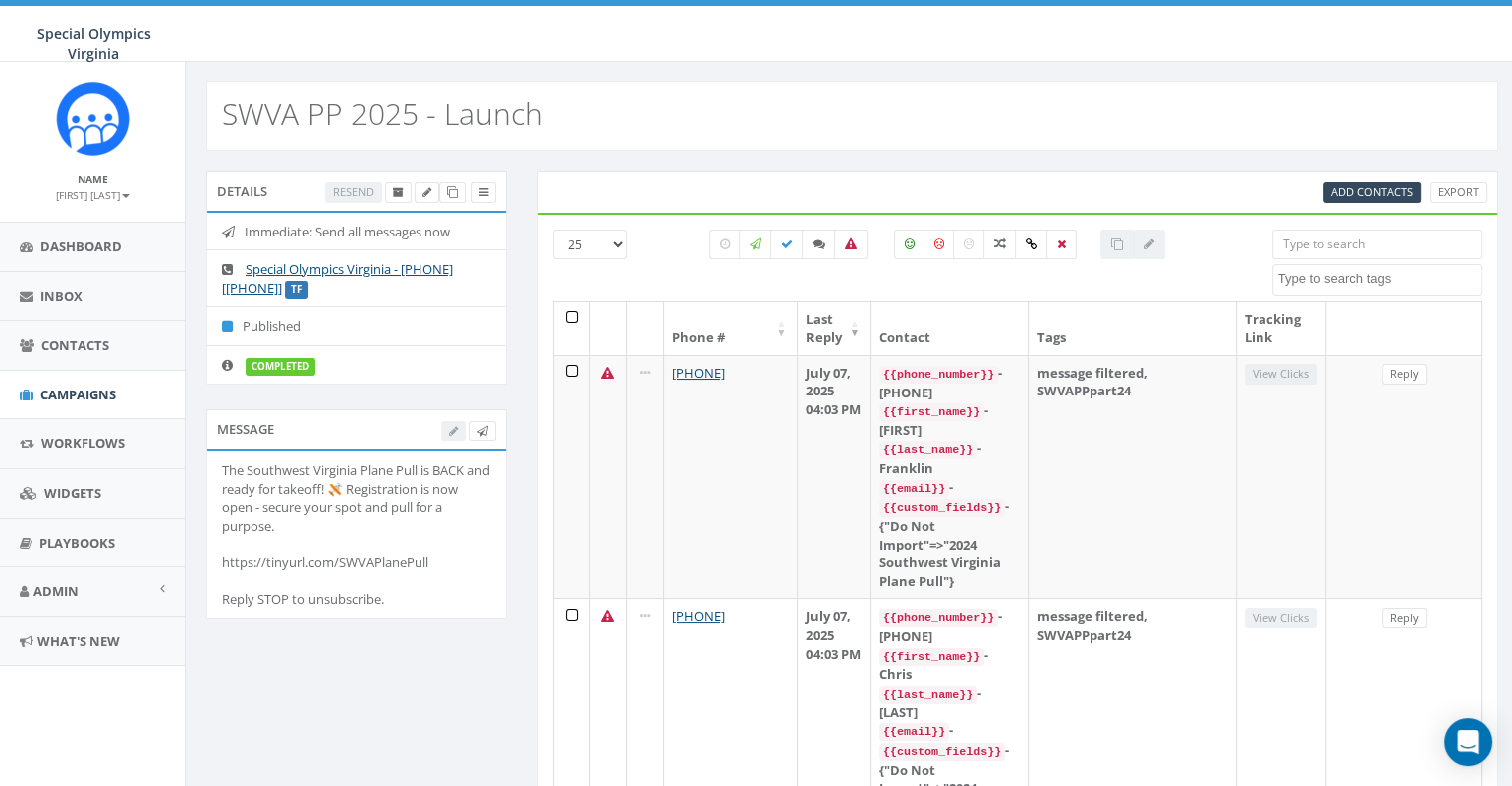 click on "Add Contacts Export" at bounding box center [1018, 192] 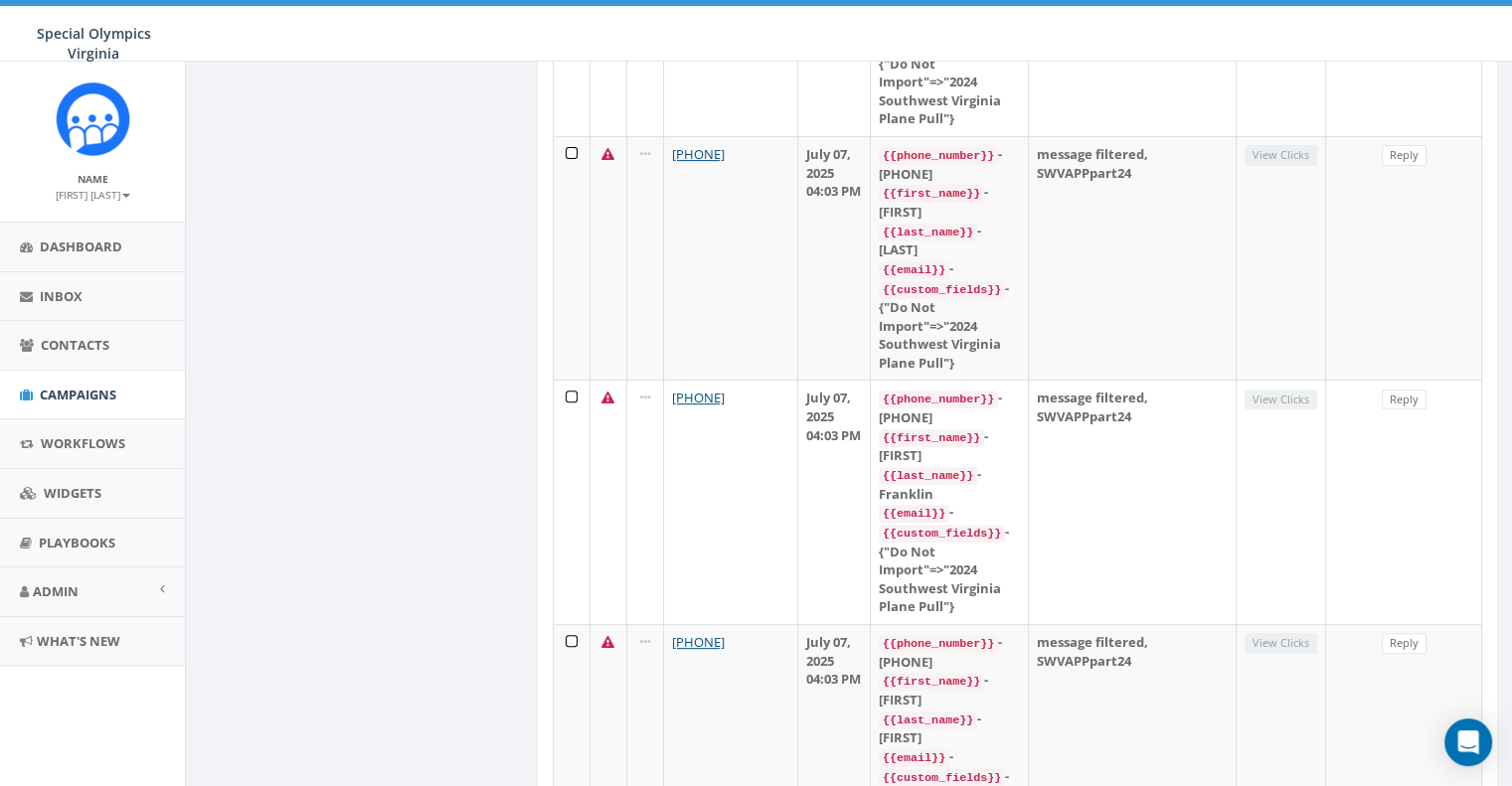 scroll, scrollTop: 0, scrollLeft: 0, axis: both 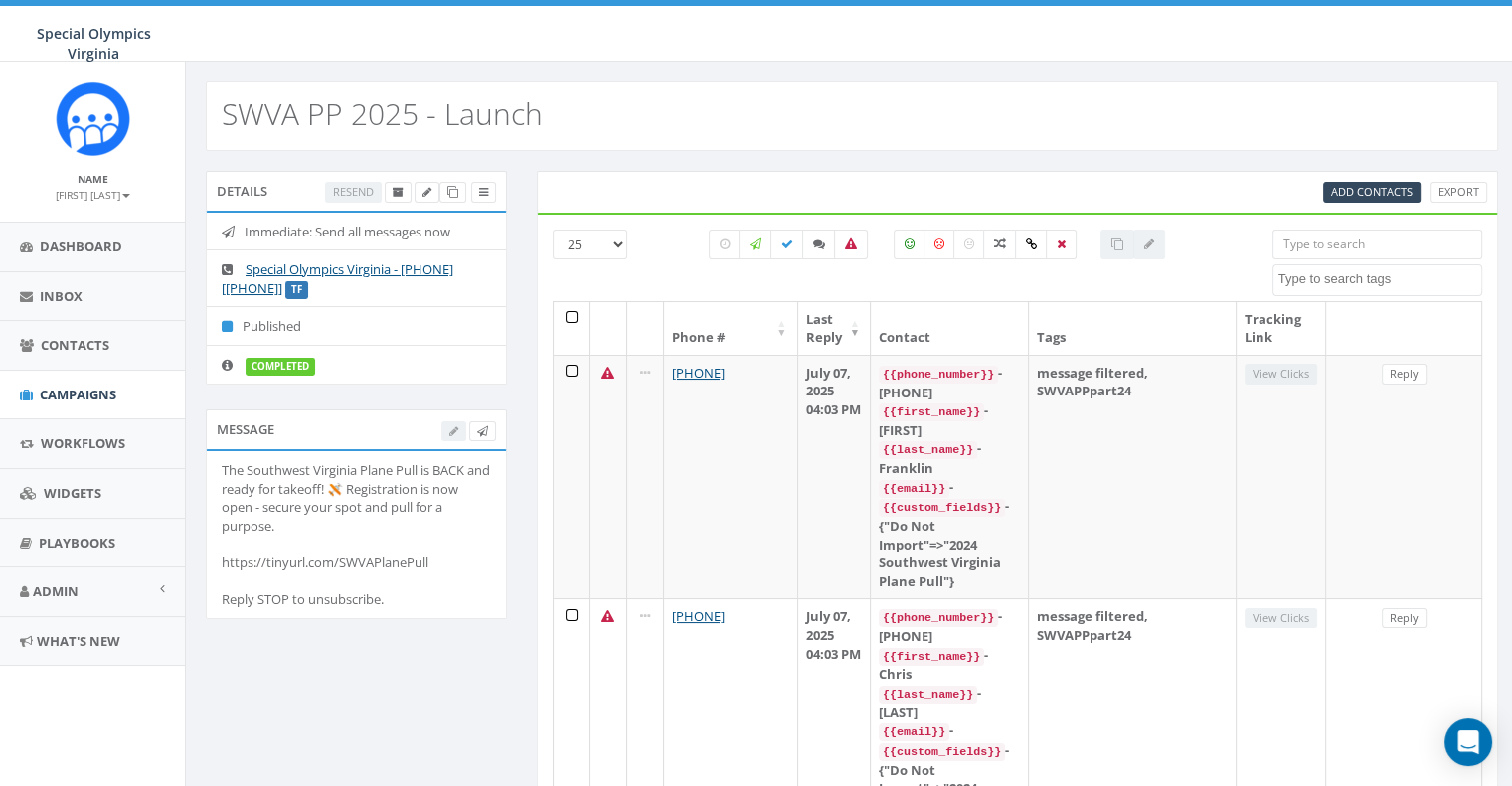 click at bounding box center [1377, 244] 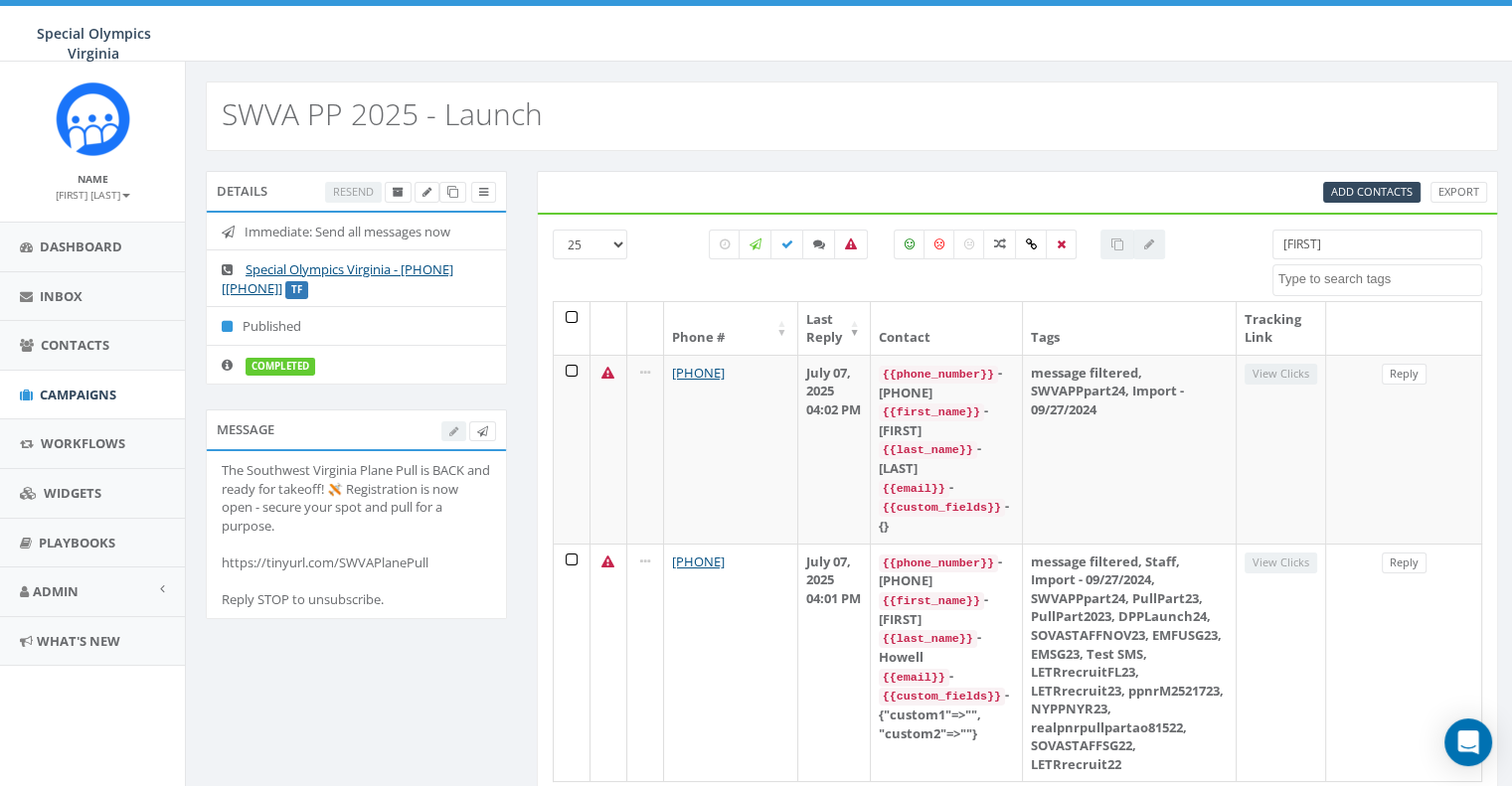 type on "[FIRST]" 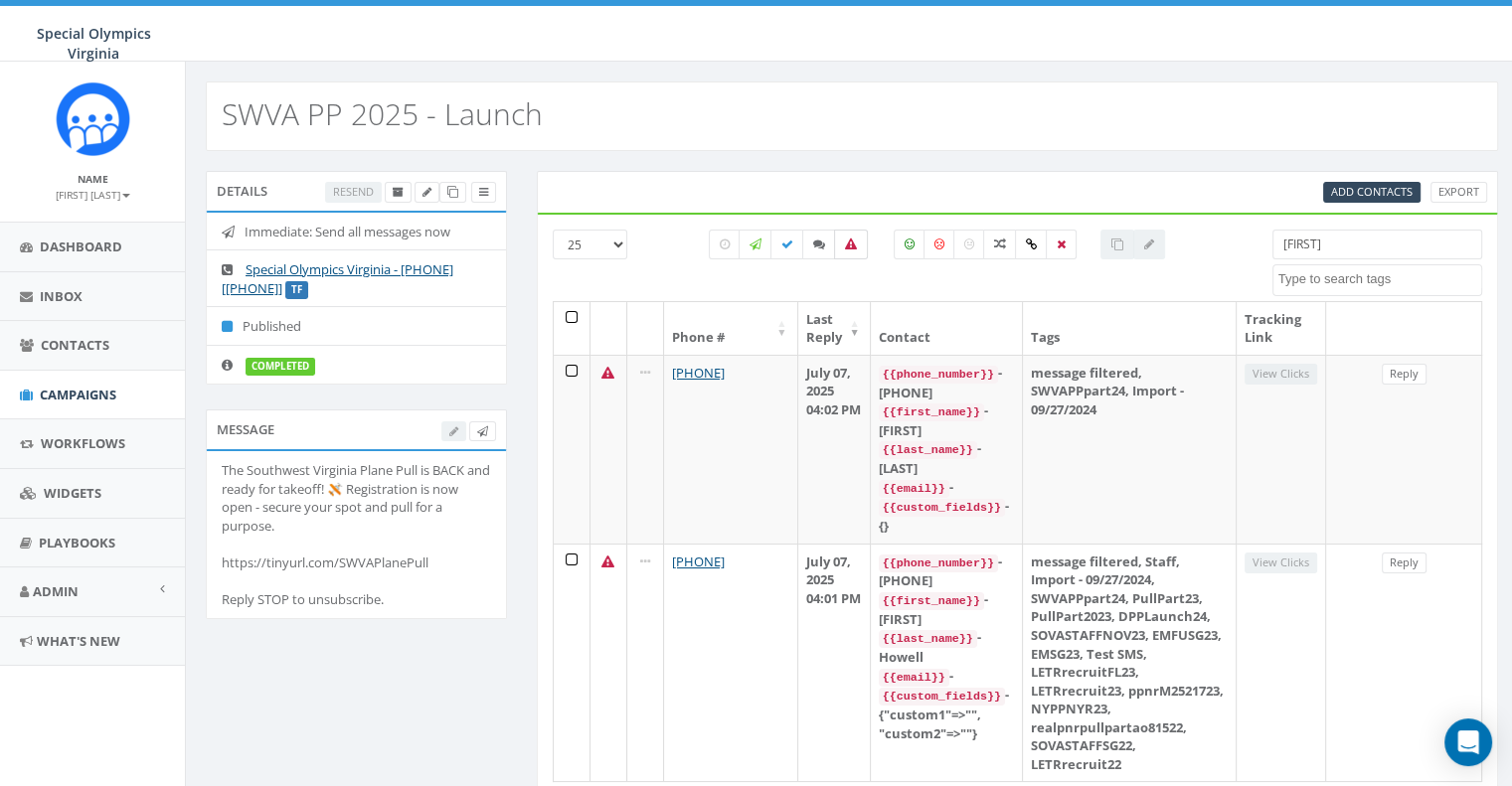 click at bounding box center [851, 244] 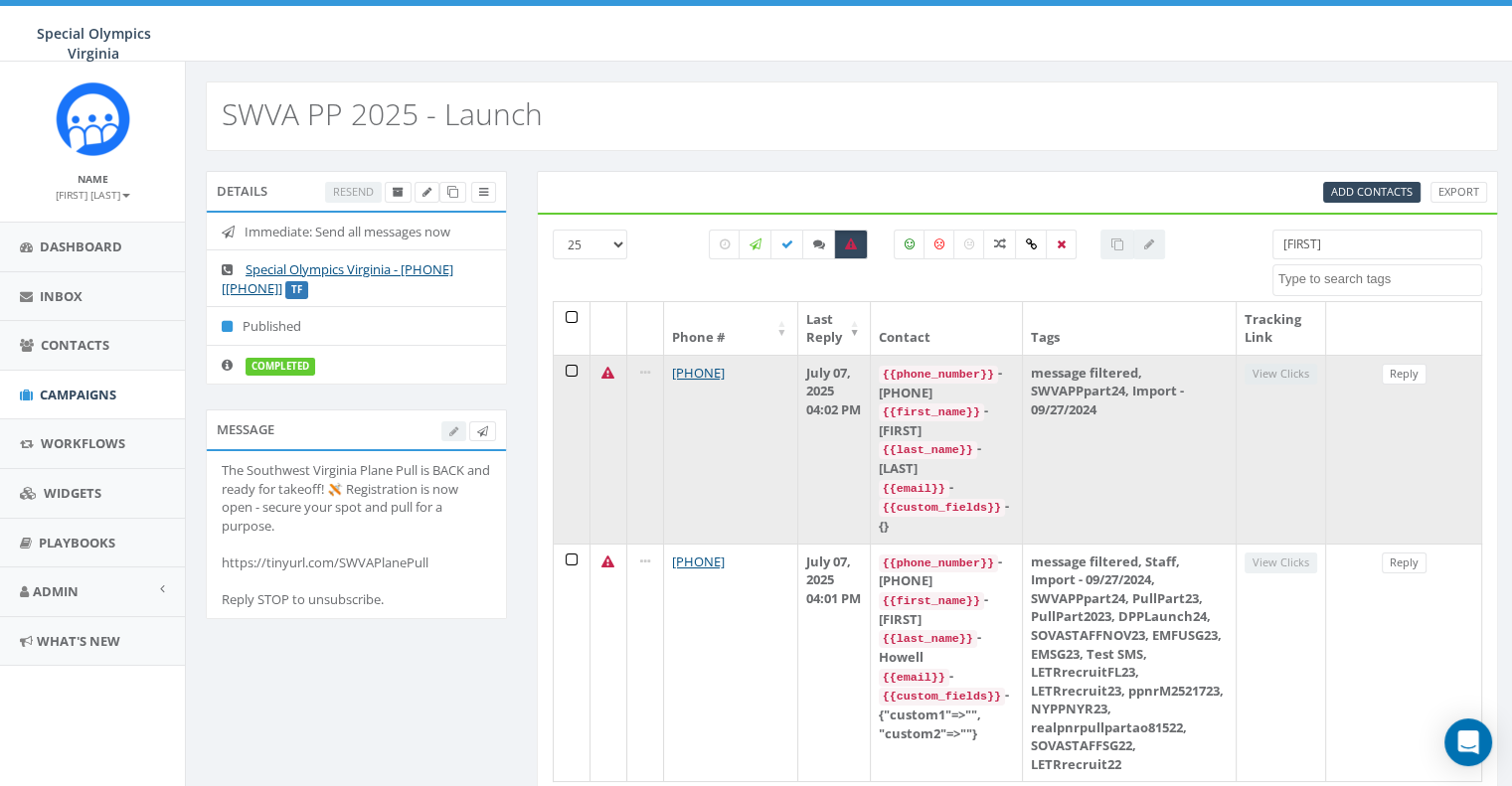 click at bounding box center [645, 373] 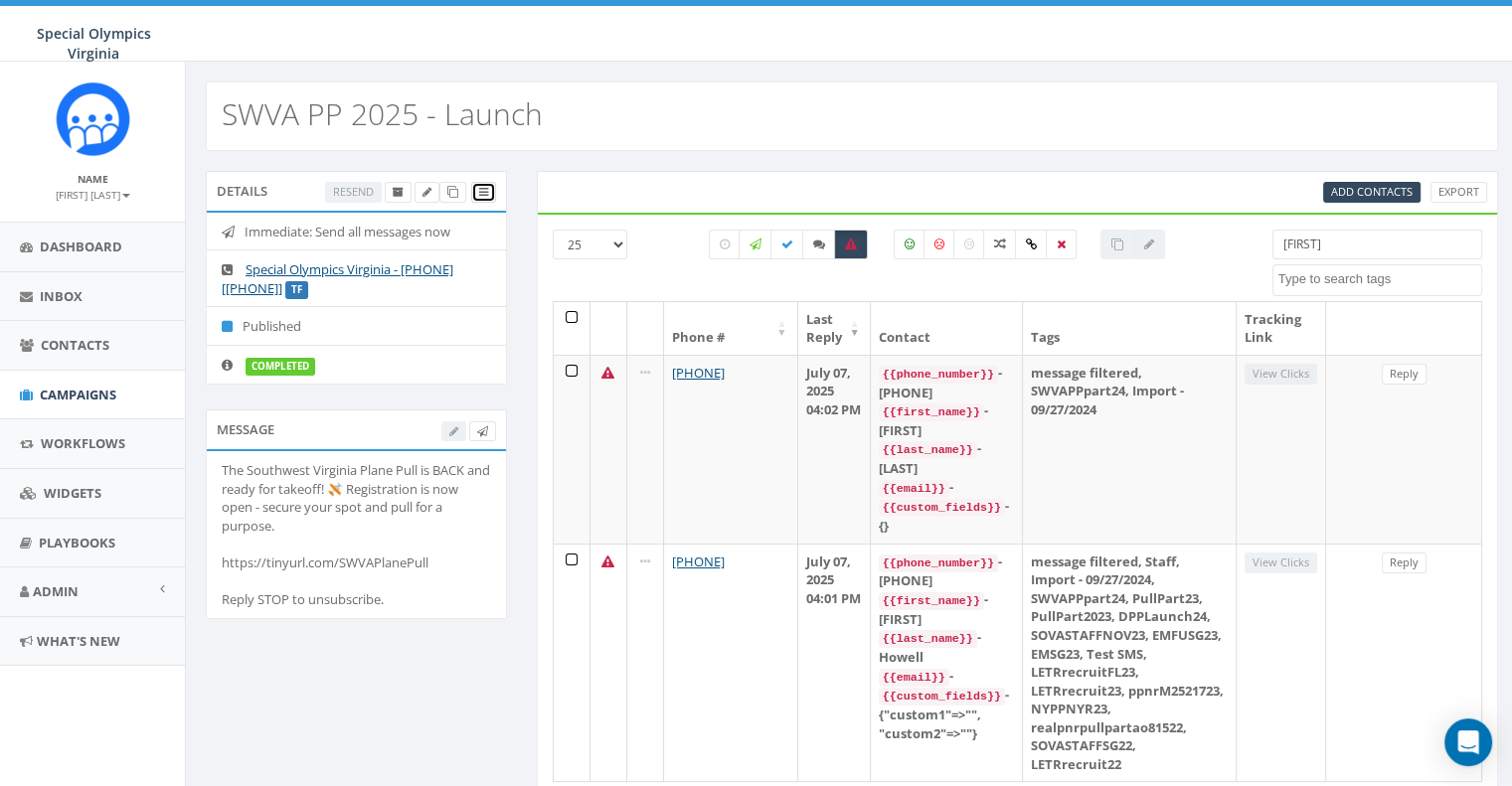 click at bounding box center [483, 192] 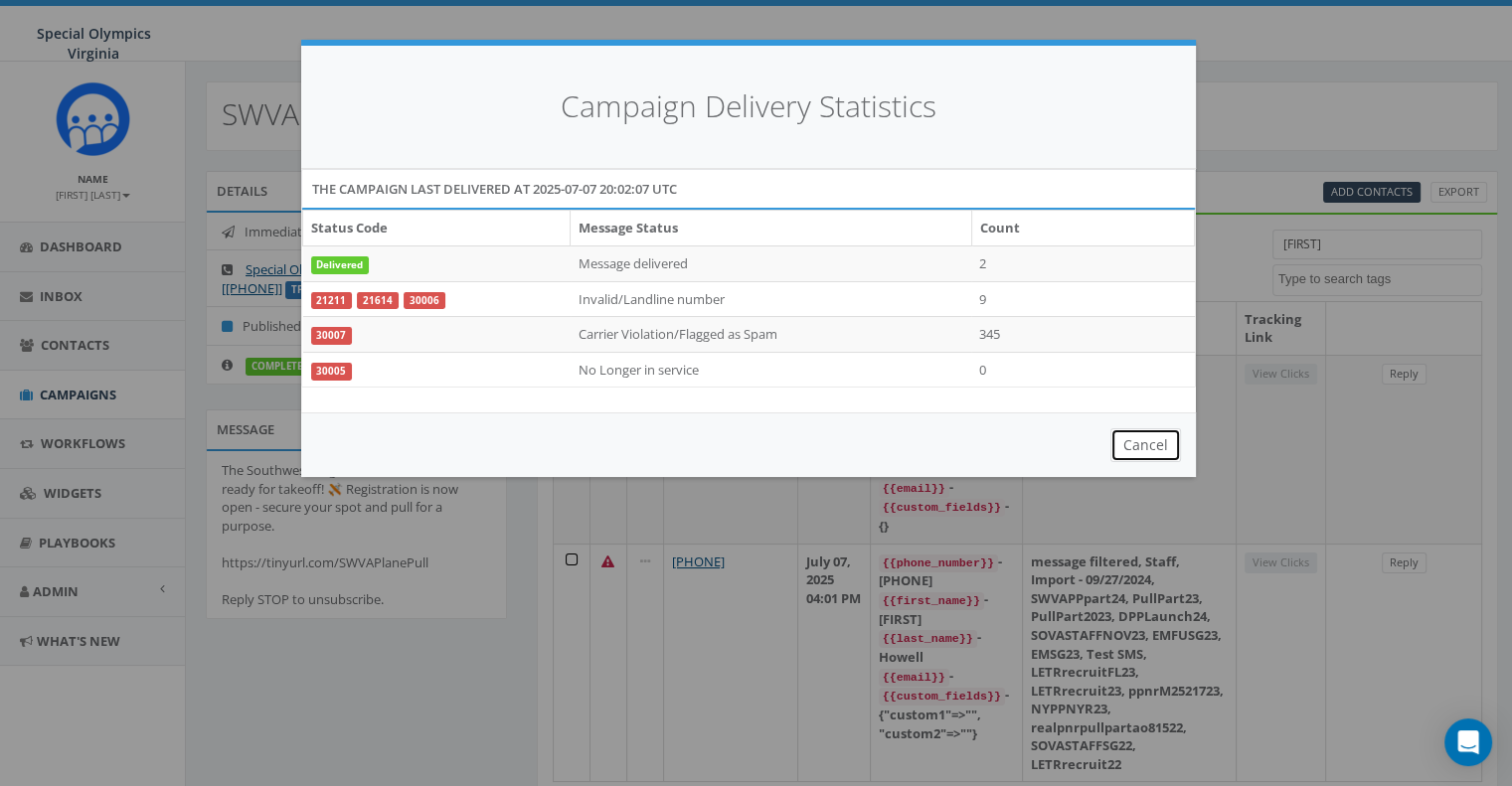 click on "Cancel" at bounding box center [1145, 445] 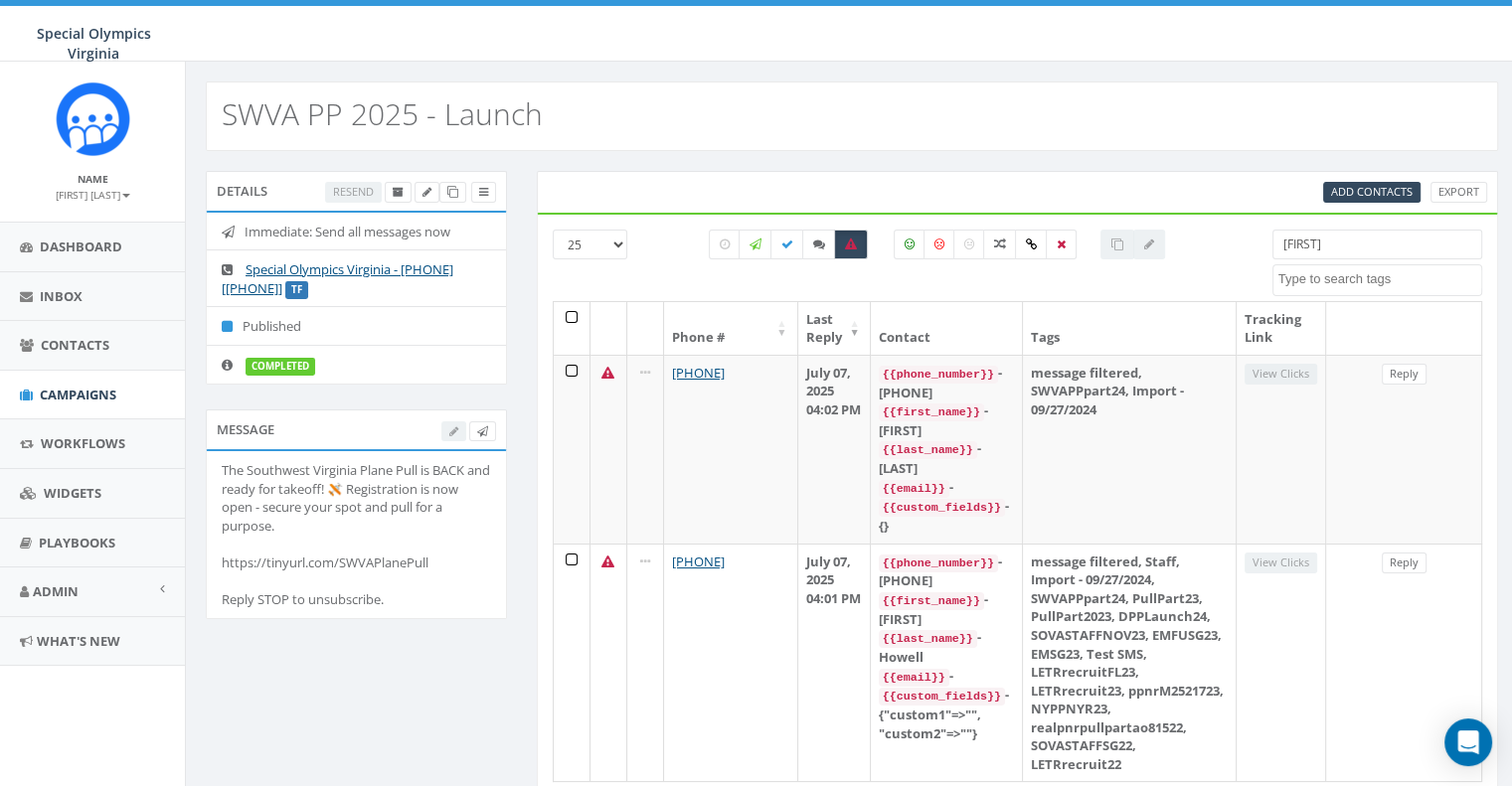 drag, startPoint x: 1345, startPoint y: 241, endPoint x: 1099, endPoint y: 255, distance: 246.39805 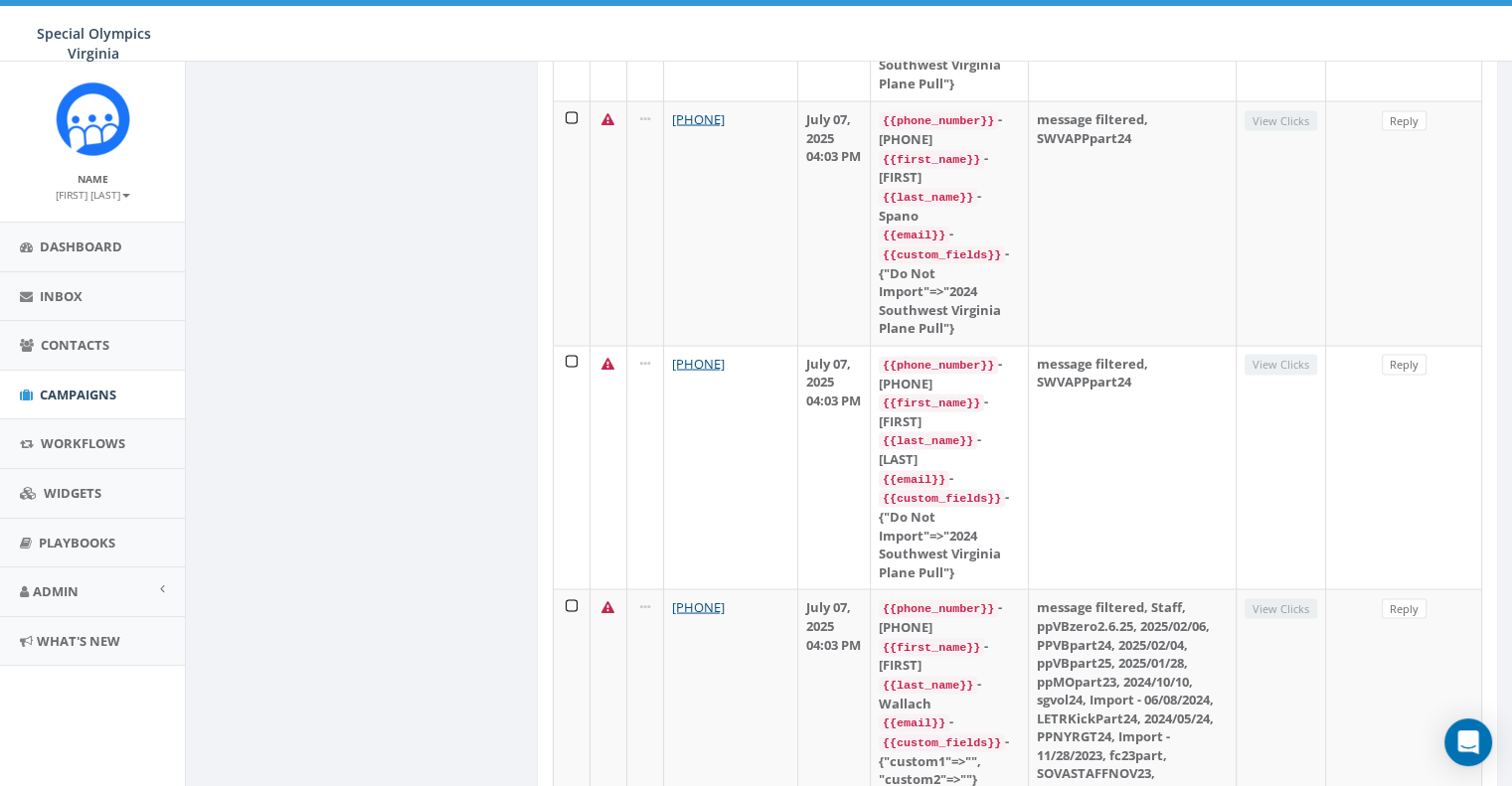 scroll, scrollTop: 3677, scrollLeft: 0, axis: vertical 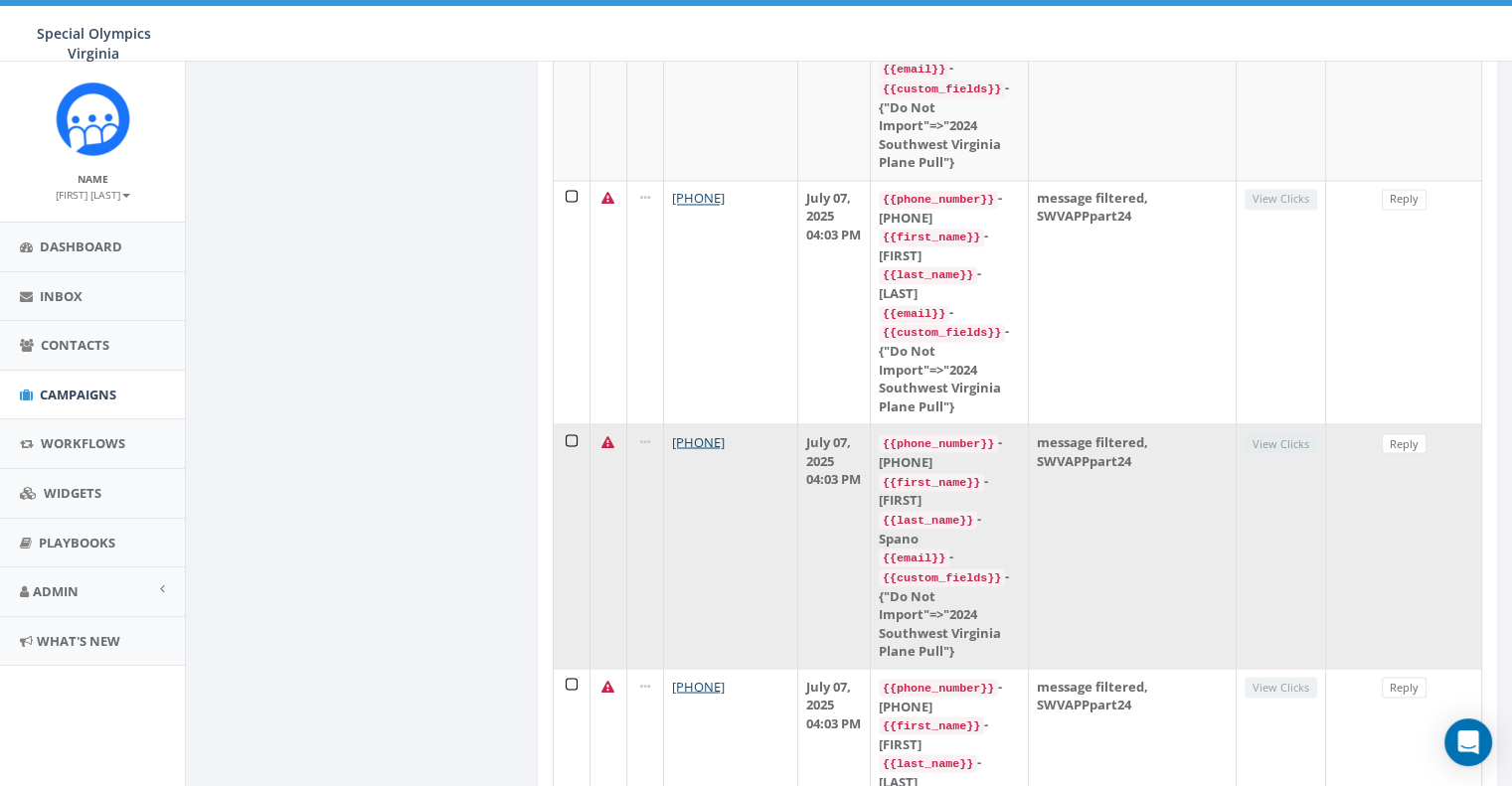 type 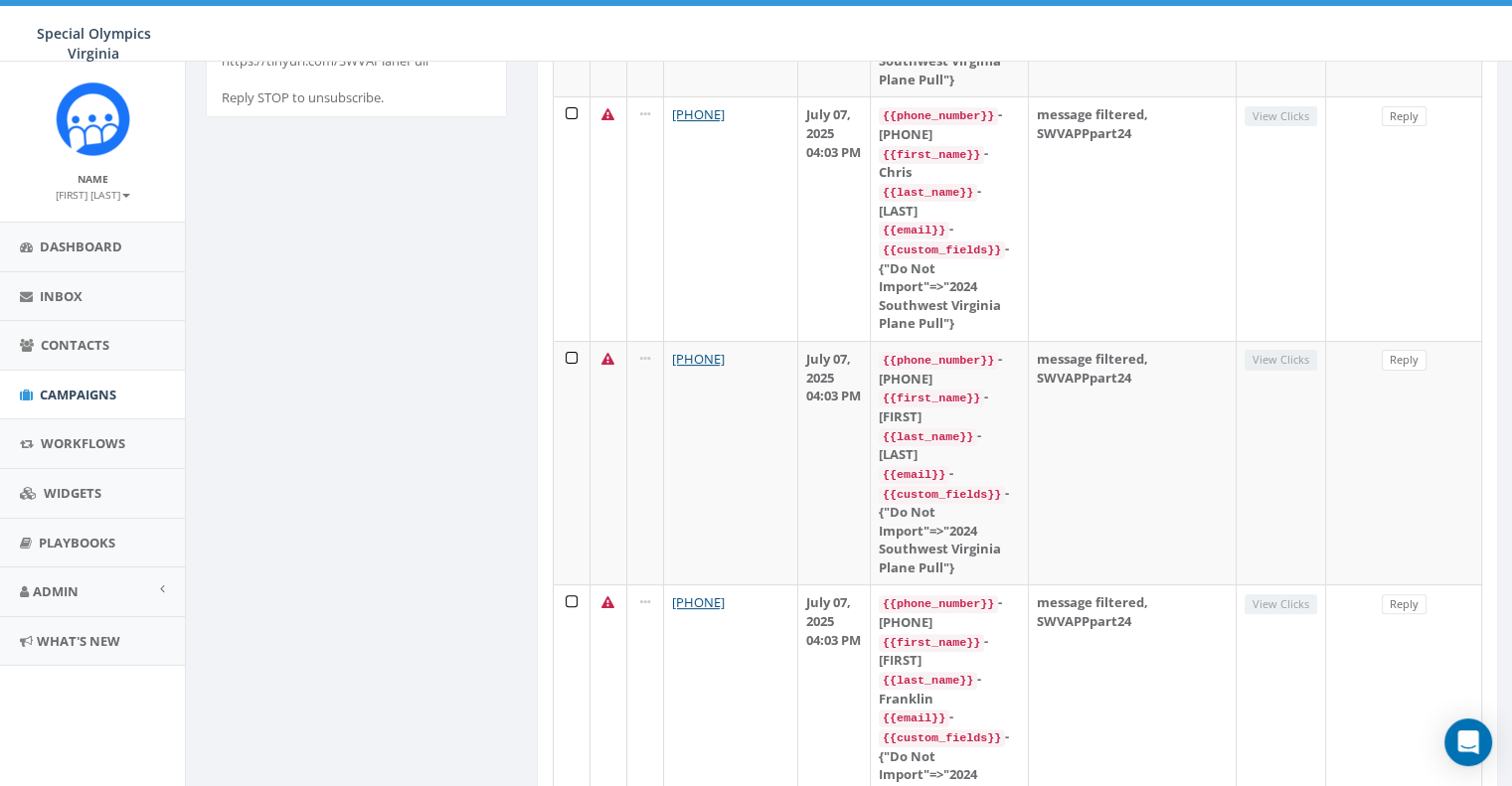 scroll, scrollTop: 481, scrollLeft: 0, axis: vertical 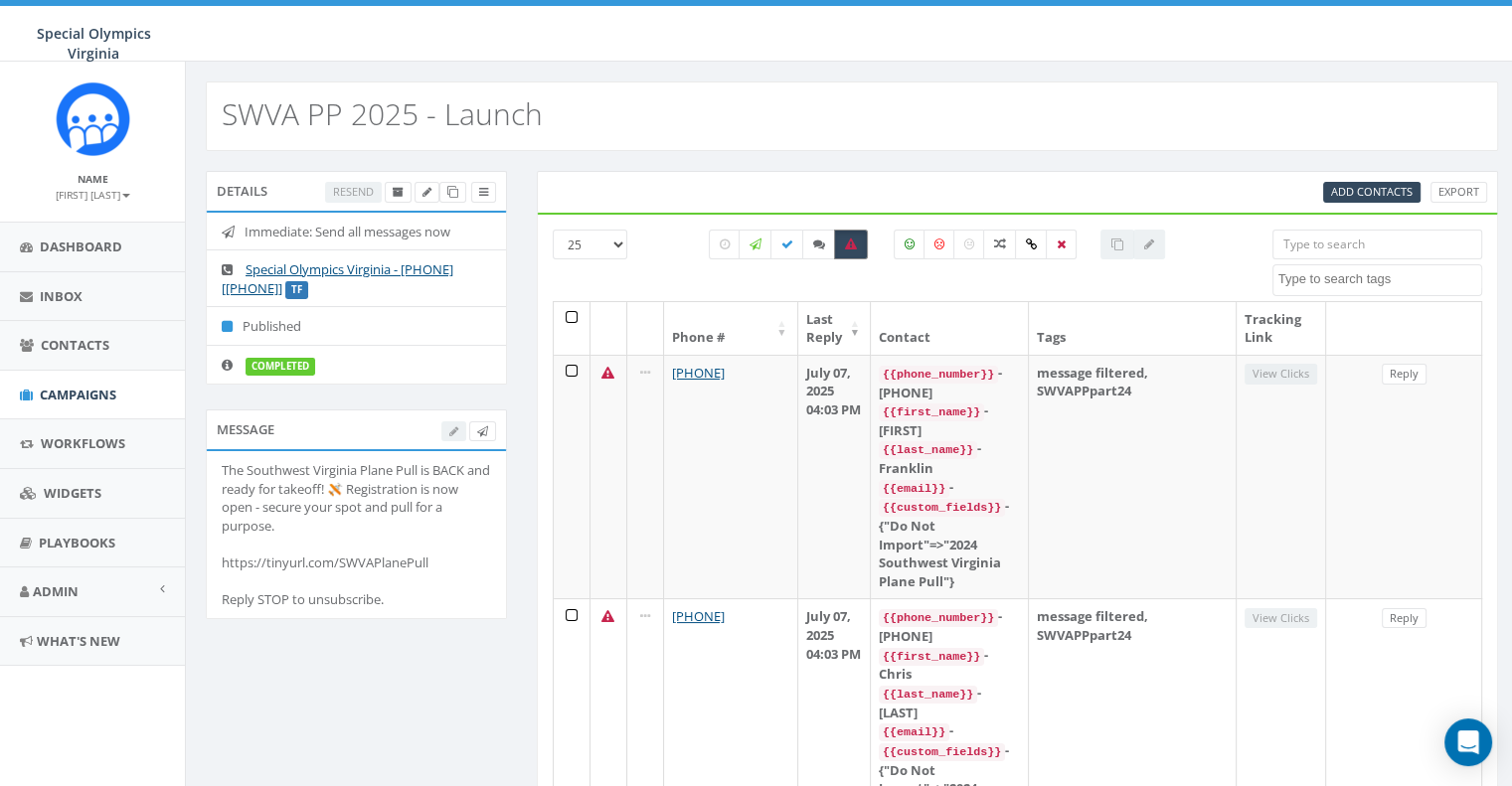 click at bounding box center (851, 244) 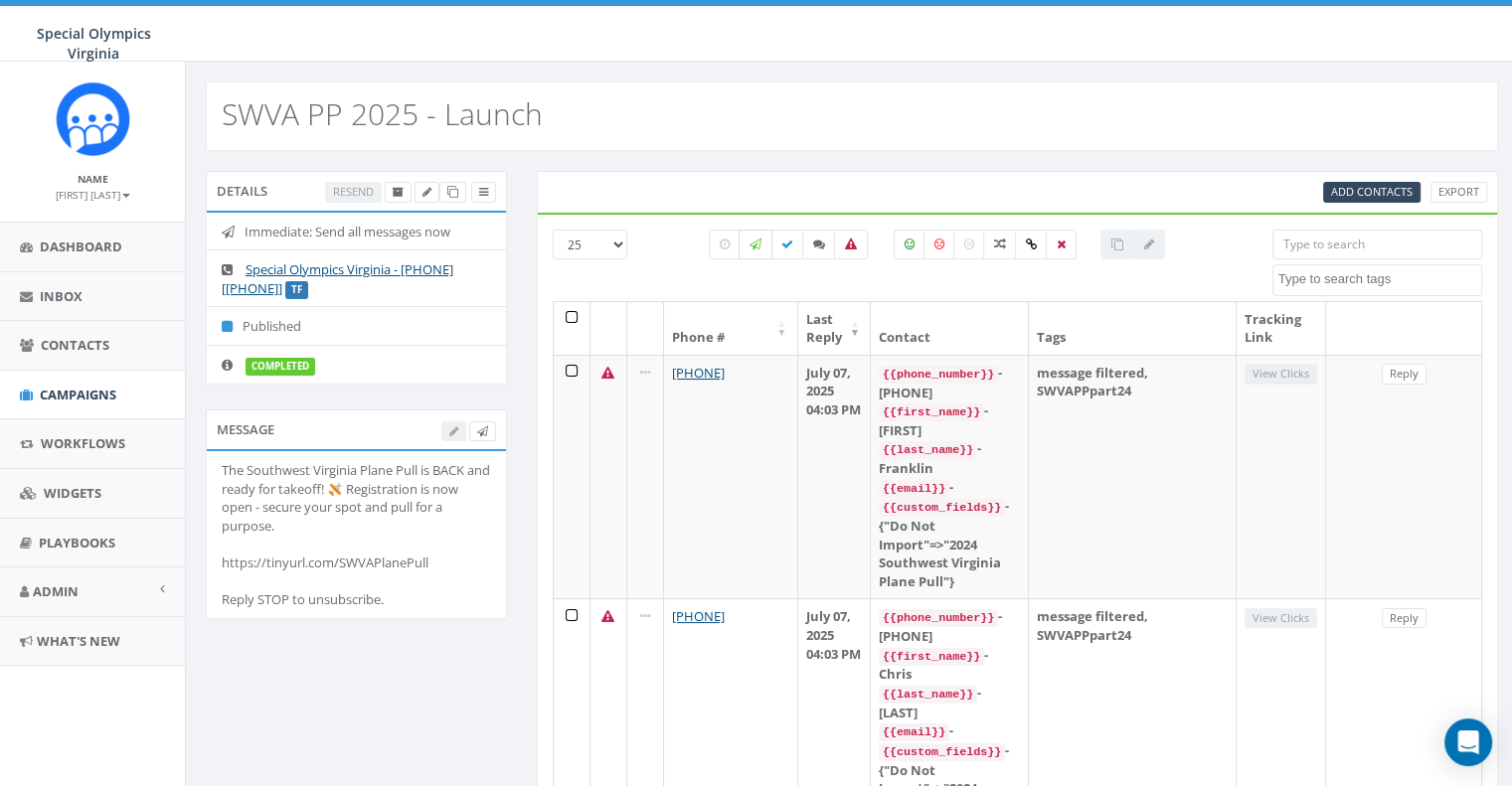 click at bounding box center (756, 244) 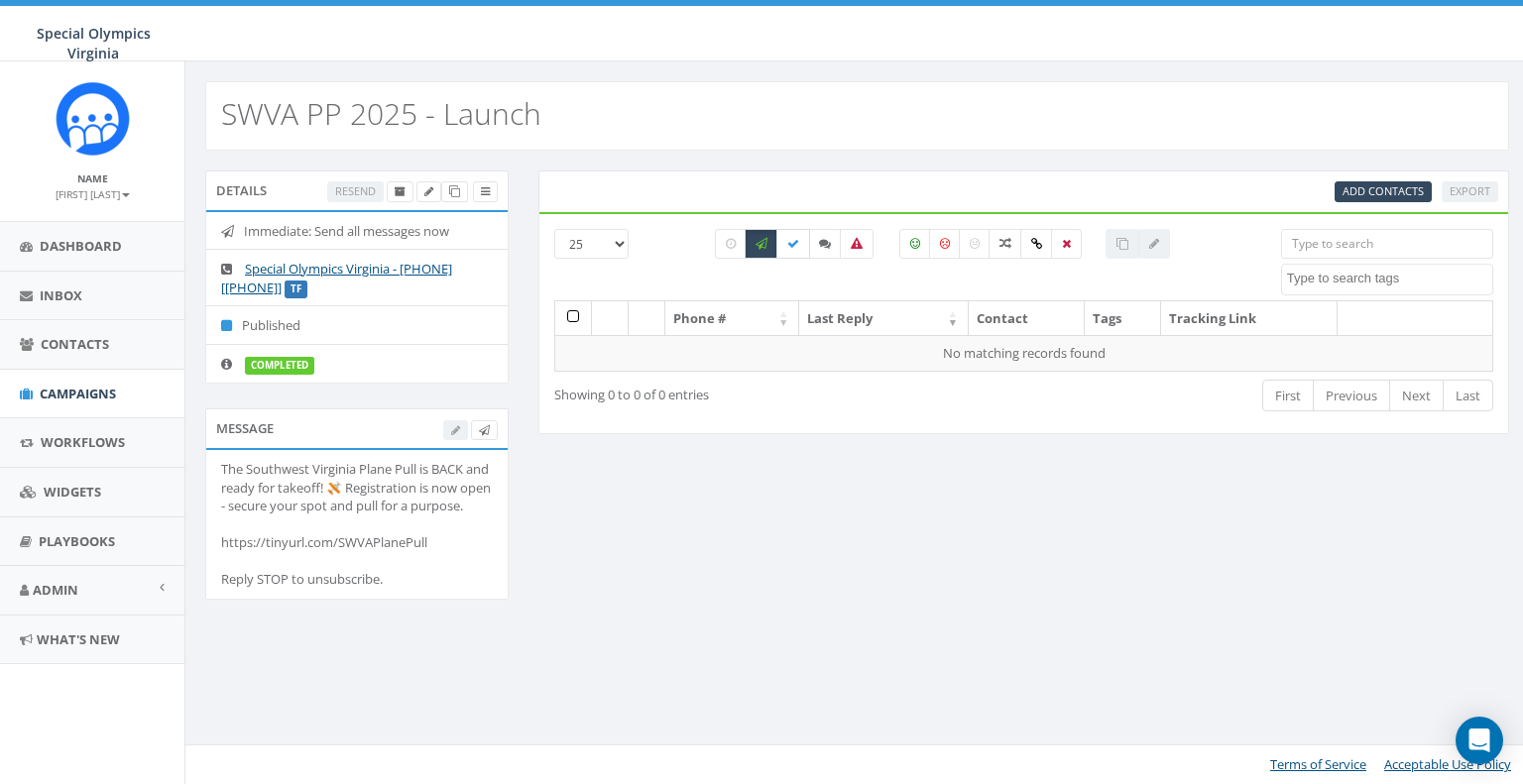 click at bounding box center [793, 244] 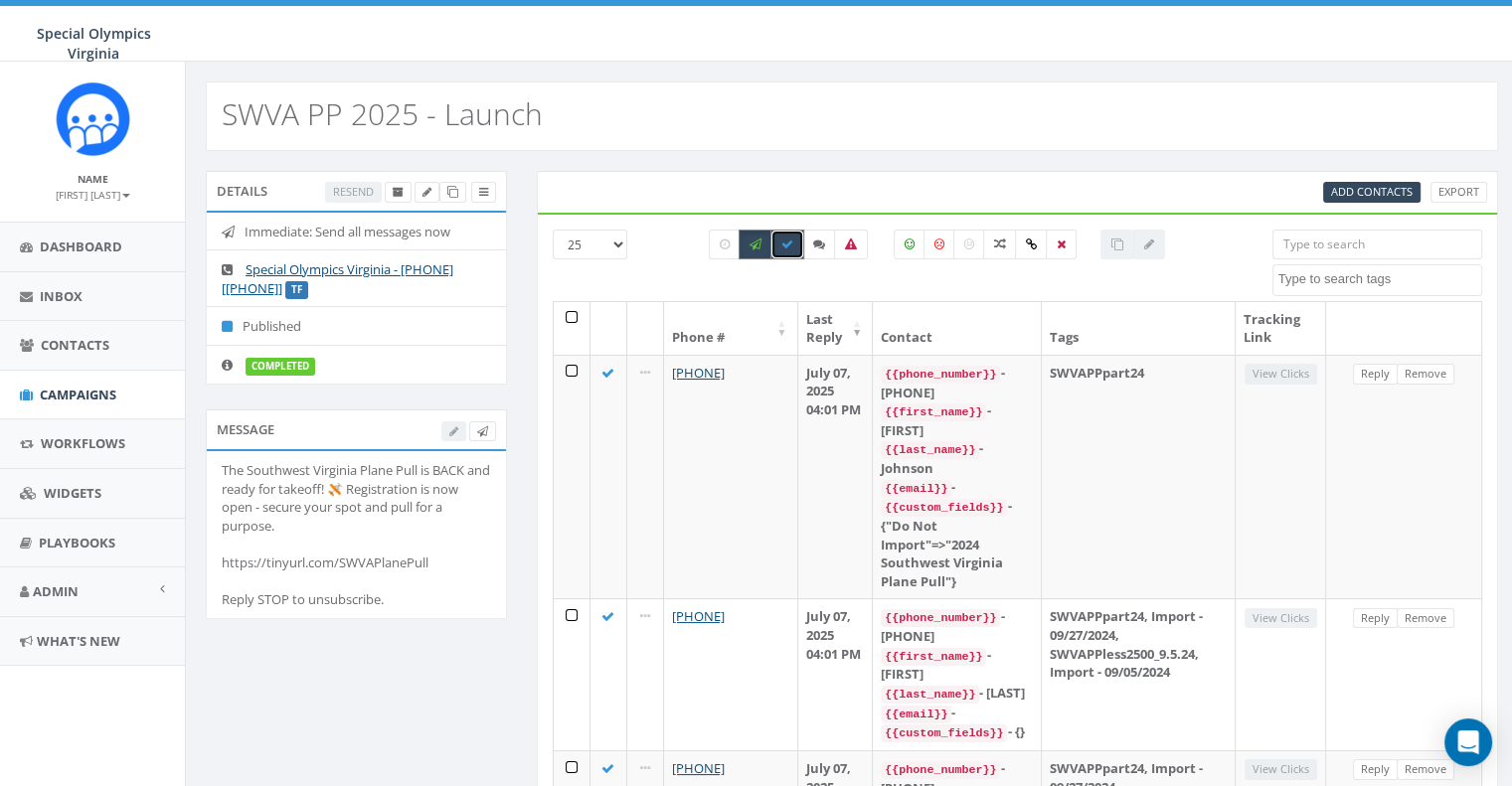 click at bounding box center [756, 244] 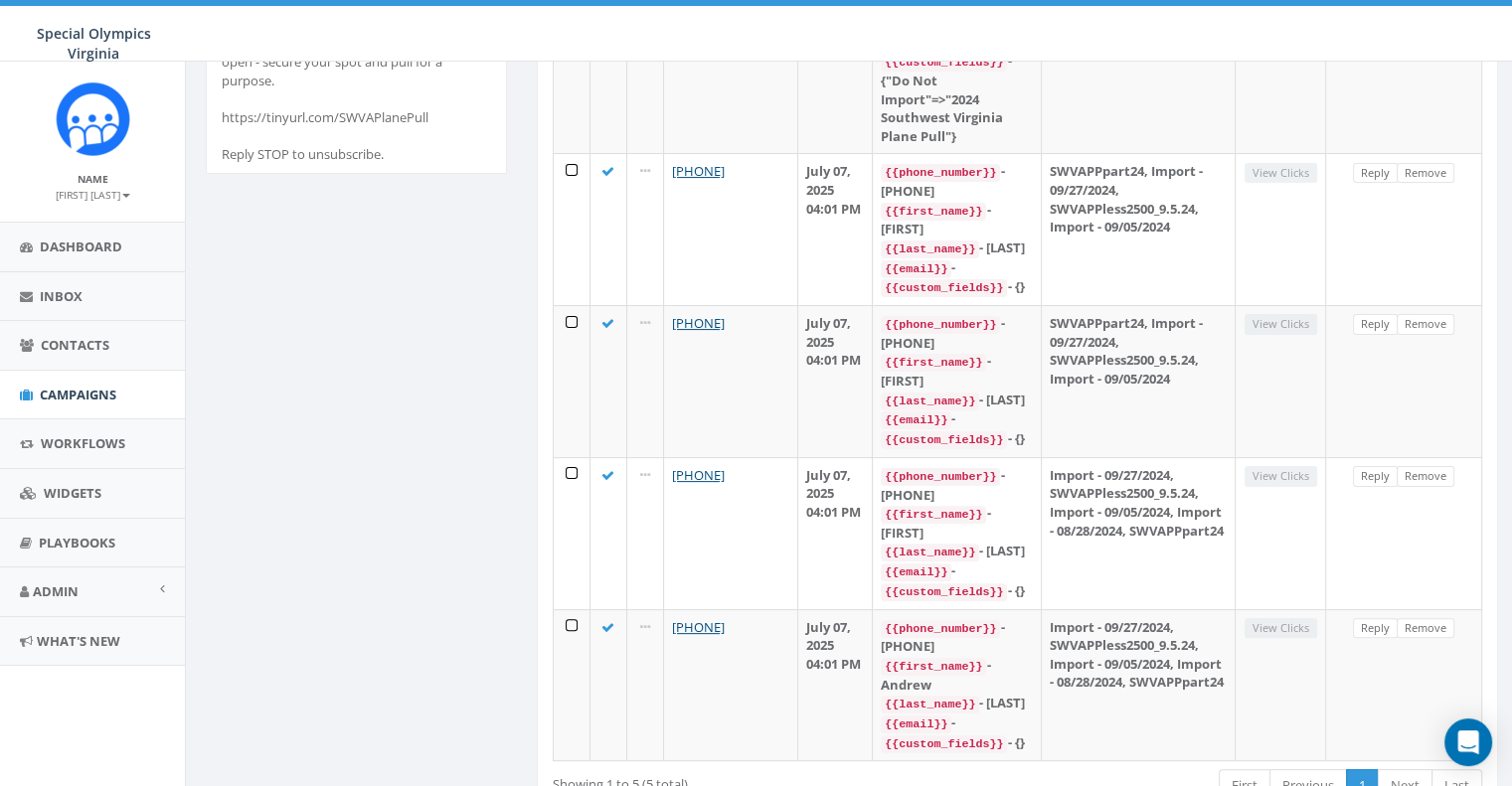 scroll, scrollTop: 449, scrollLeft: 0, axis: vertical 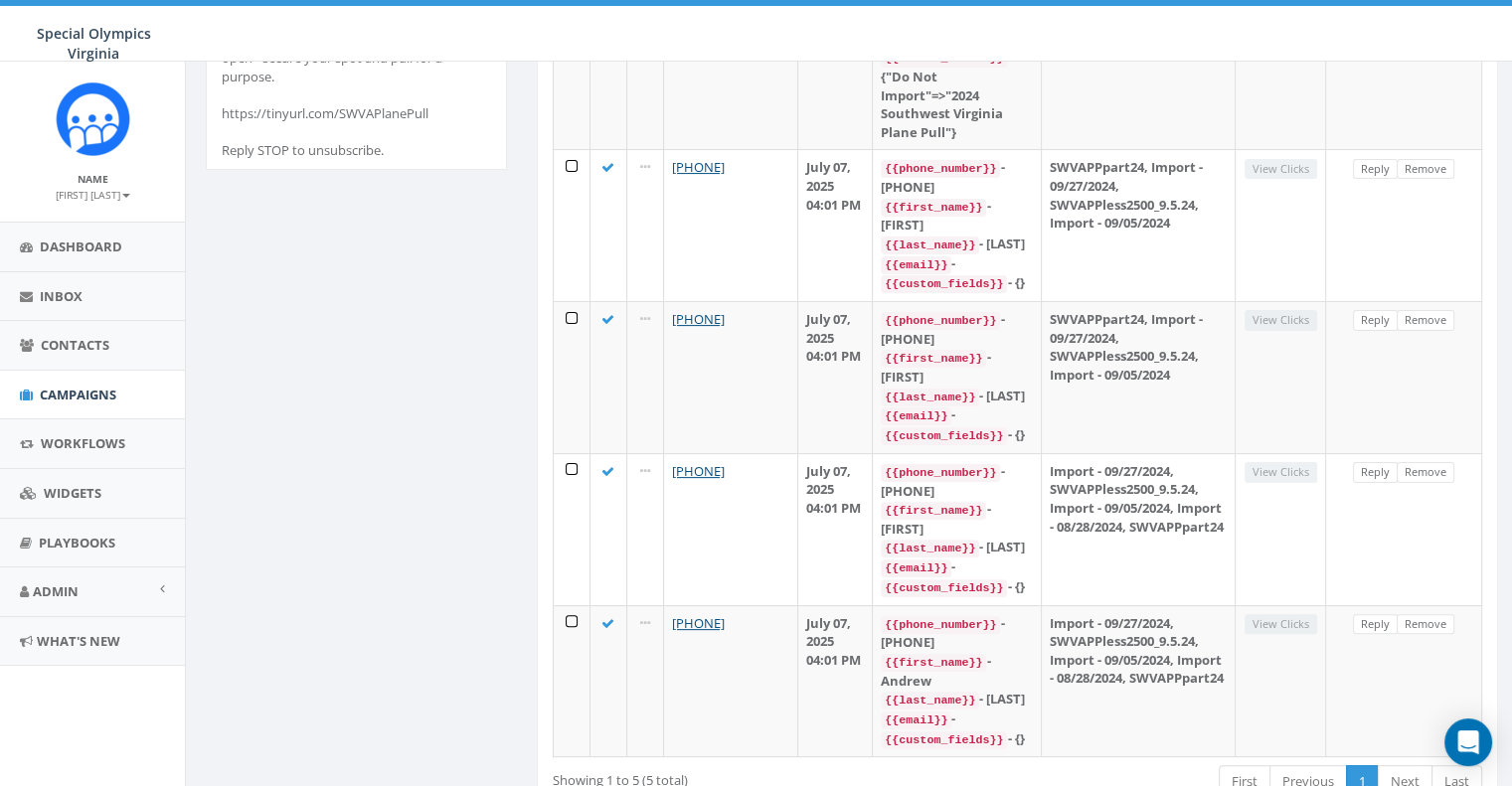click on "Phone # Last Reply Contact Tags Tracking Link [PHONE] July 07, 2025 04:01 PM {{phone_number}}  - [PHONE] {{first_name}}  - [FIRST] {{last_name}}  - [LAST] {{email}}  -  {{custom_fields}}  - {"Do Not Import"=>"2024 Southwest Virginia Plane Pull"} SWVAPPpart24 View Clicks Reply Remove [PHONE] July 07, 2025 04:01 PM {{phone_number}}  - [PHONE] {{first_name}}  - [FIRST] {{last_name}}  - [LAST] {{email}}  -  {{custom_fields}}  - {} SWVAPPpart24, Import - 09/27/2024, SWVAPPless2500_9.5.24, Import - 09/05/2024 View Clicks Reply Remove [PHONE] July 07, 2025 04:01 PM {{phone_number}}  - [PHONE] {{first_name}}  - [FIRST] {{last_name}}  - [LAST] {{email}}  -  {{custom_fields}}  - {} SWVAPPpart24, Import - 09/27/2024, SWVAPPless2500_9.5.24, Import - 09/05/2024 View Clicks Reply Remove [PHONE] July 07, 2025 04:01 PM {{phone_number}}  - [PHONE] {{first_name}}  - [FIRST] {{last_name}}  - [LAST] {{email}}  -  {{custom_fields}}  - {} View Clicks Reply Remove [PHONE]  -" at bounding box center [1018, 308] 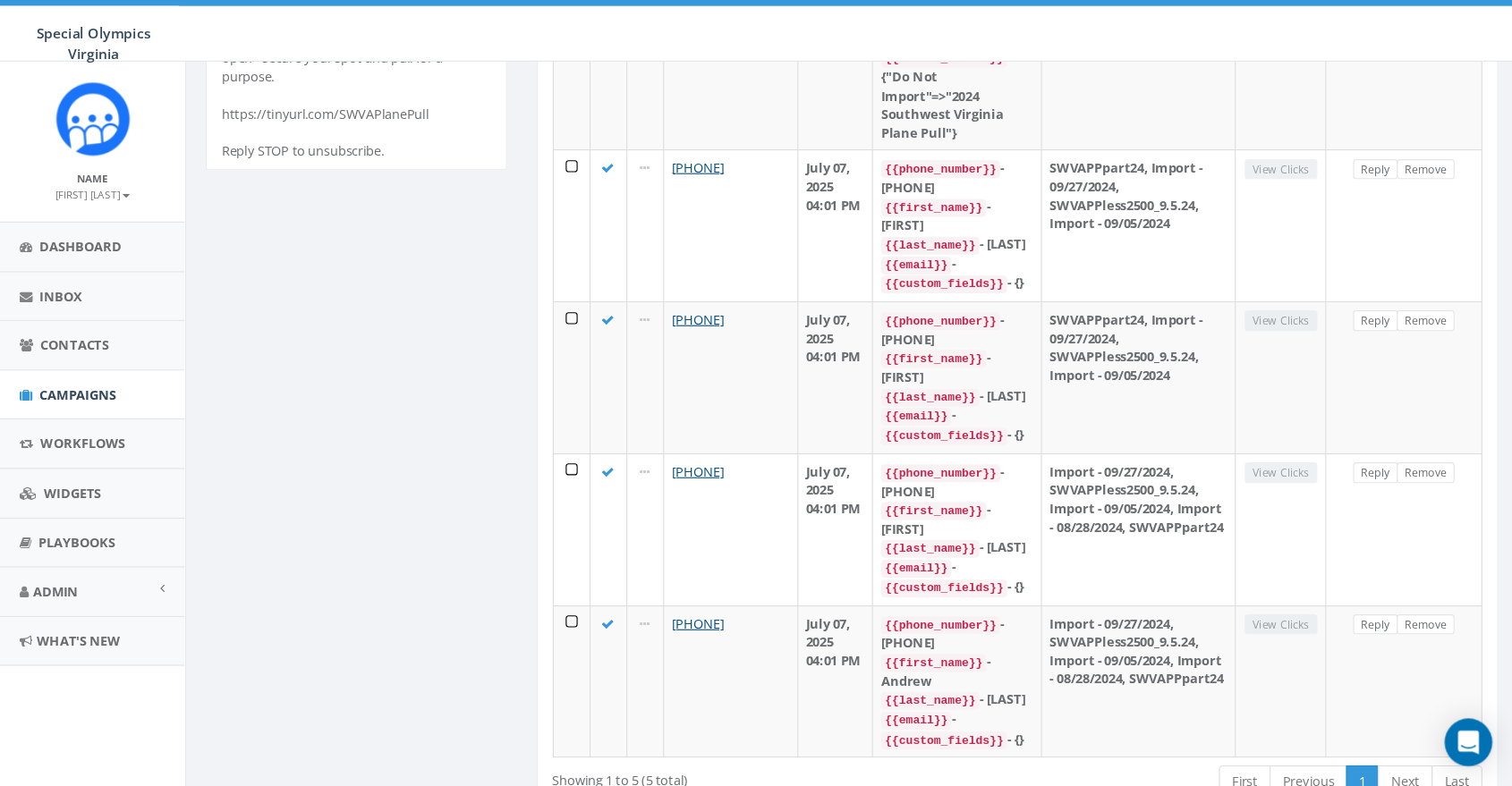 scroll, scrollTop: 253, scrollLeft: 0, axis: vertical 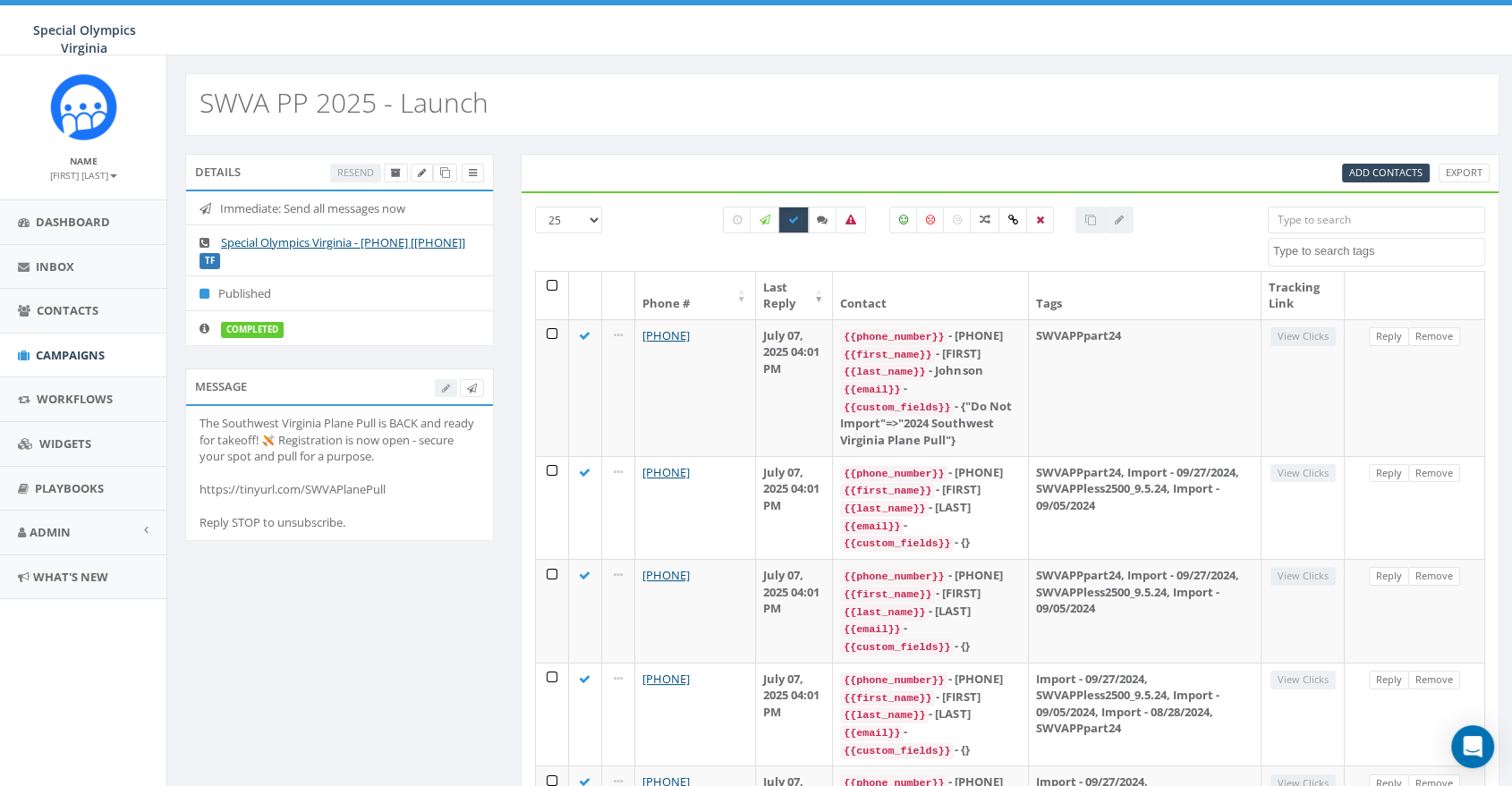 click on "Details     Resend      Immediate: Send all messages now   Special Olympics Virginia - [PHONE]  [[PHONE]]     TF  Published   completed Message   The Southwest Virginia Plane Pull is BACK and ready for takeoff! 🛩️ Registration is now open - secure your spot and pull for a purpose.
https://tinyurl.com/SWVAPlanePull
Reply STOP to unsubscribe. Test Message Status:   Add Contacts Export 25 50 100   All 0 contact(s) on current page All 5 contact(s) filtered $0LETRPART22-6-2-22 $0raisedPPRVA12921 $0raisedppvab12522 $0raisedppvab2-1-22 19-20VBnotreg1-11-2 20+22VB_HighDollar_NYRPP23 20+22VB-HighDollar-NYRPP23 20+22VB_HighDollar_NYRPP24 20+22VB-HighDollar-NYRPP24 20+22VB_HighDollar_NYRPP25 20+22VB-HighDollar-NYRPP25 20+22VB_HighDollar_NYRPP26 20+22VB-HighDollar-NYRPP26 20+22VB_HighDollar_NYRPP27 20+22VB-HighDollar-NYRPP27 20+22VB_HighDollar_NYRPP28 20+22VB-HighDollar-NYRPP28 20+22VB_HighDollar_NYRPP29 20+22VB-HighDollar-NYRPP29 20+22VB_HighDollar_NYRPP30 20+22VB-HighDollar-NYRPP30 2023/11/22 BC22 1" at bounding box center (842, 551) 